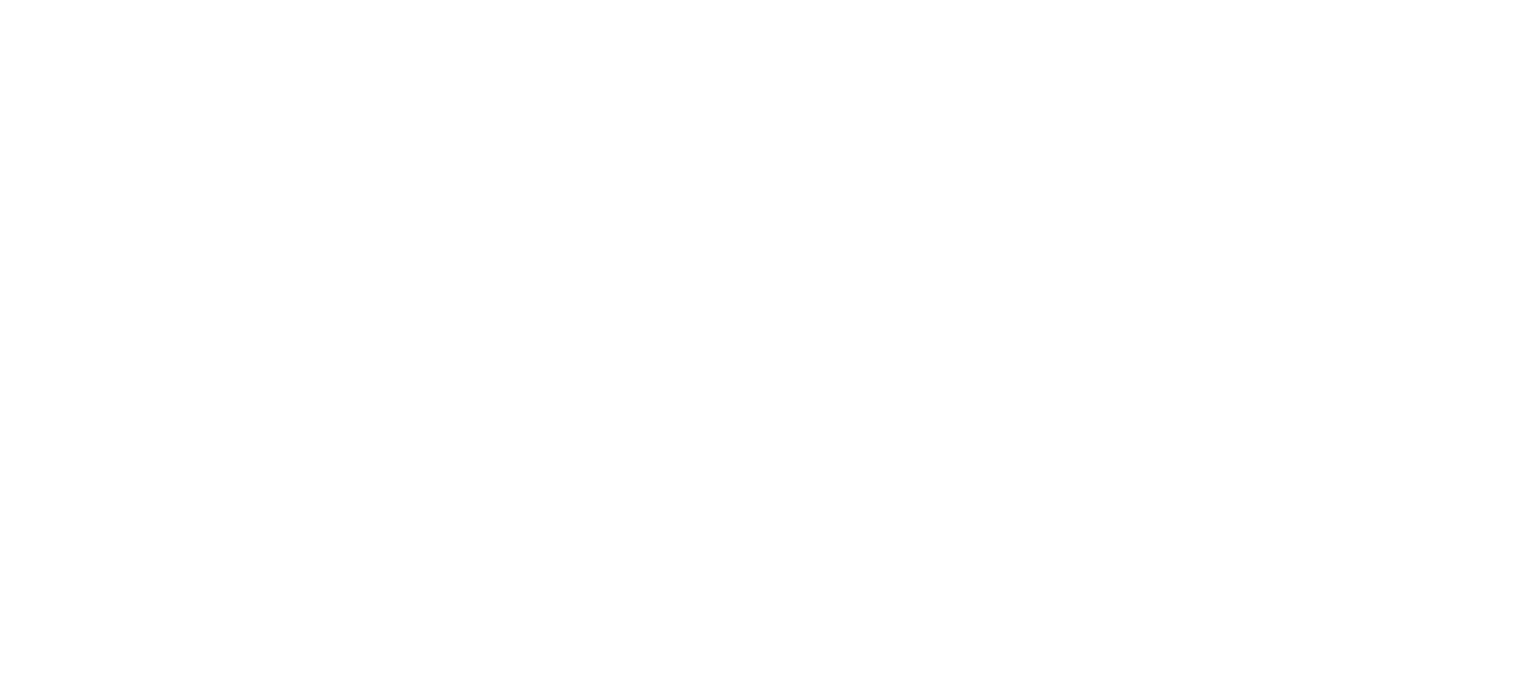 scroll, scrollTop: 0, scrollLeft: 0, axis: both 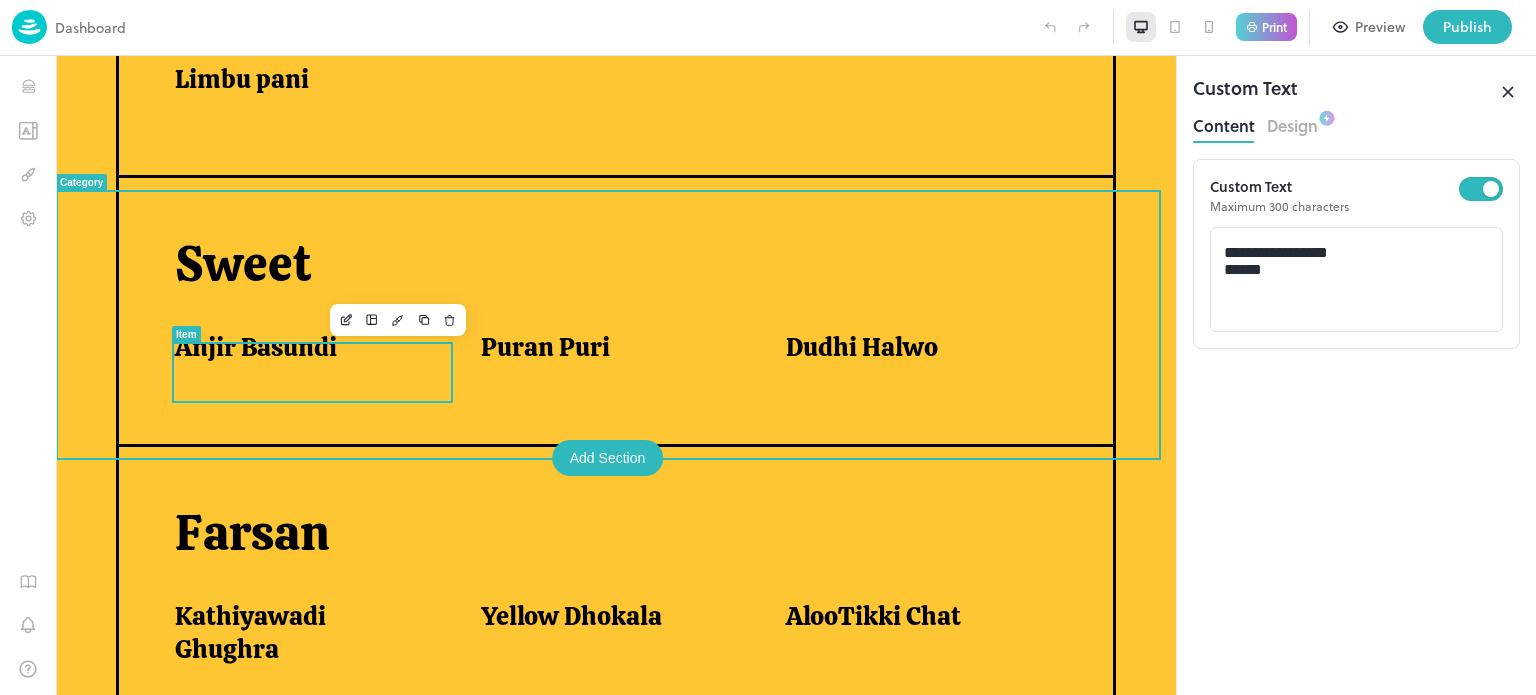 click on "Anjir Basundi" at bounding box center [303, 352] 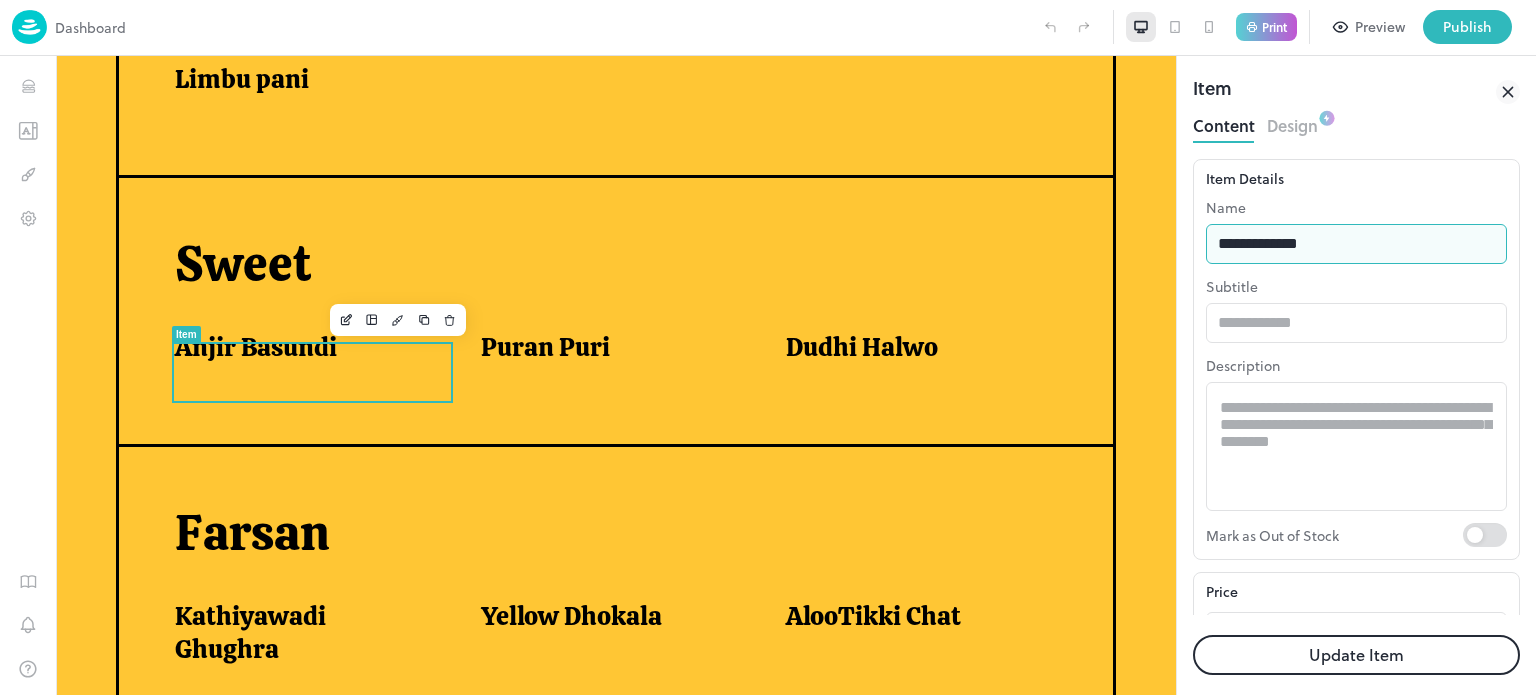 click on "**********" at bounding box center [1356, 244] 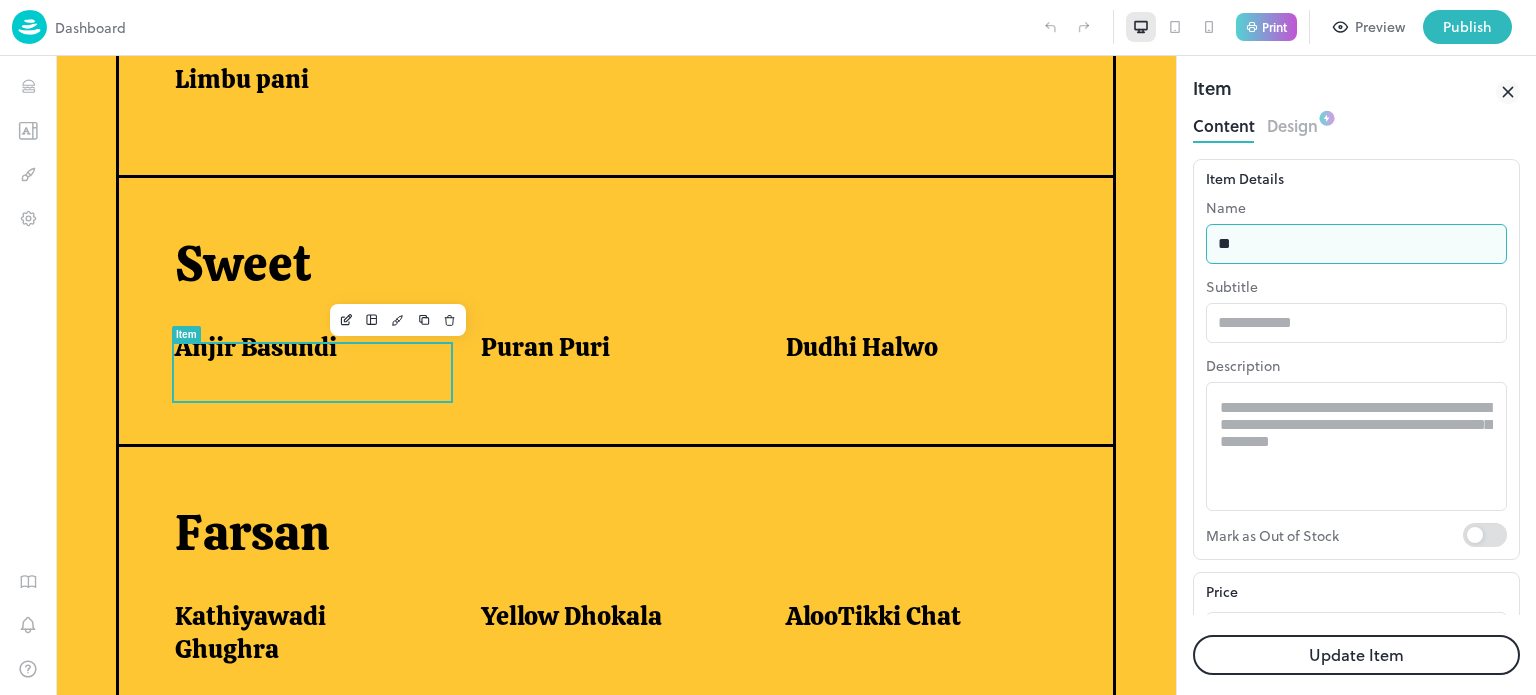 type on "*" 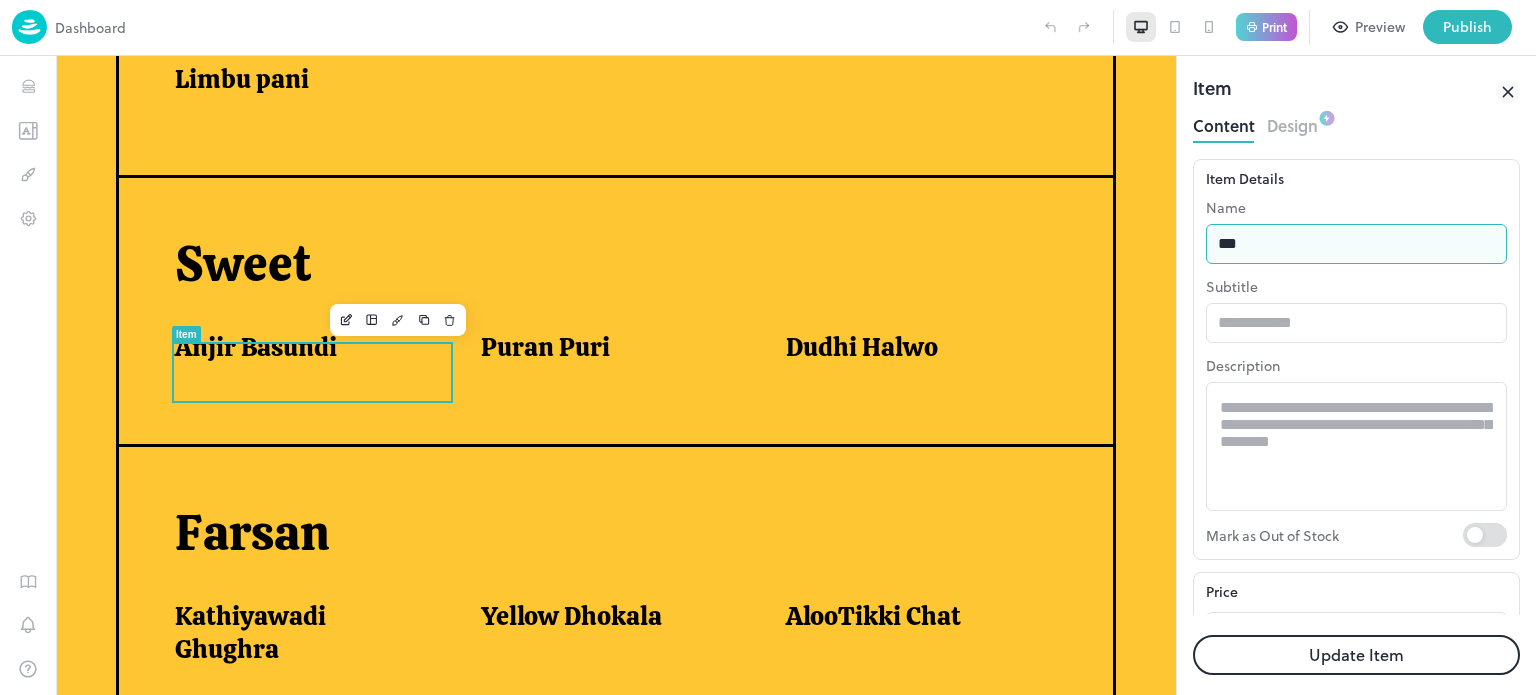 type on "**********" 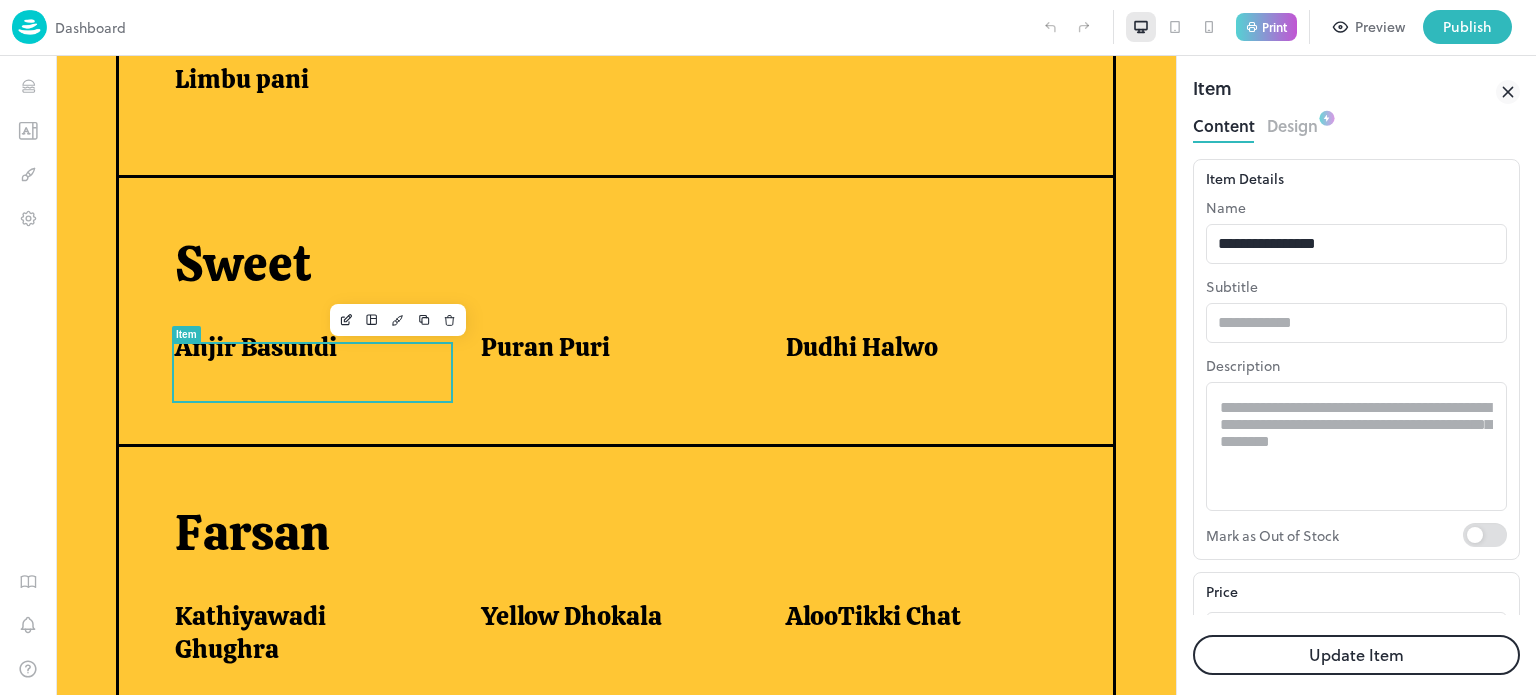 click on "Update Item" at bounding box center [1356, 655] 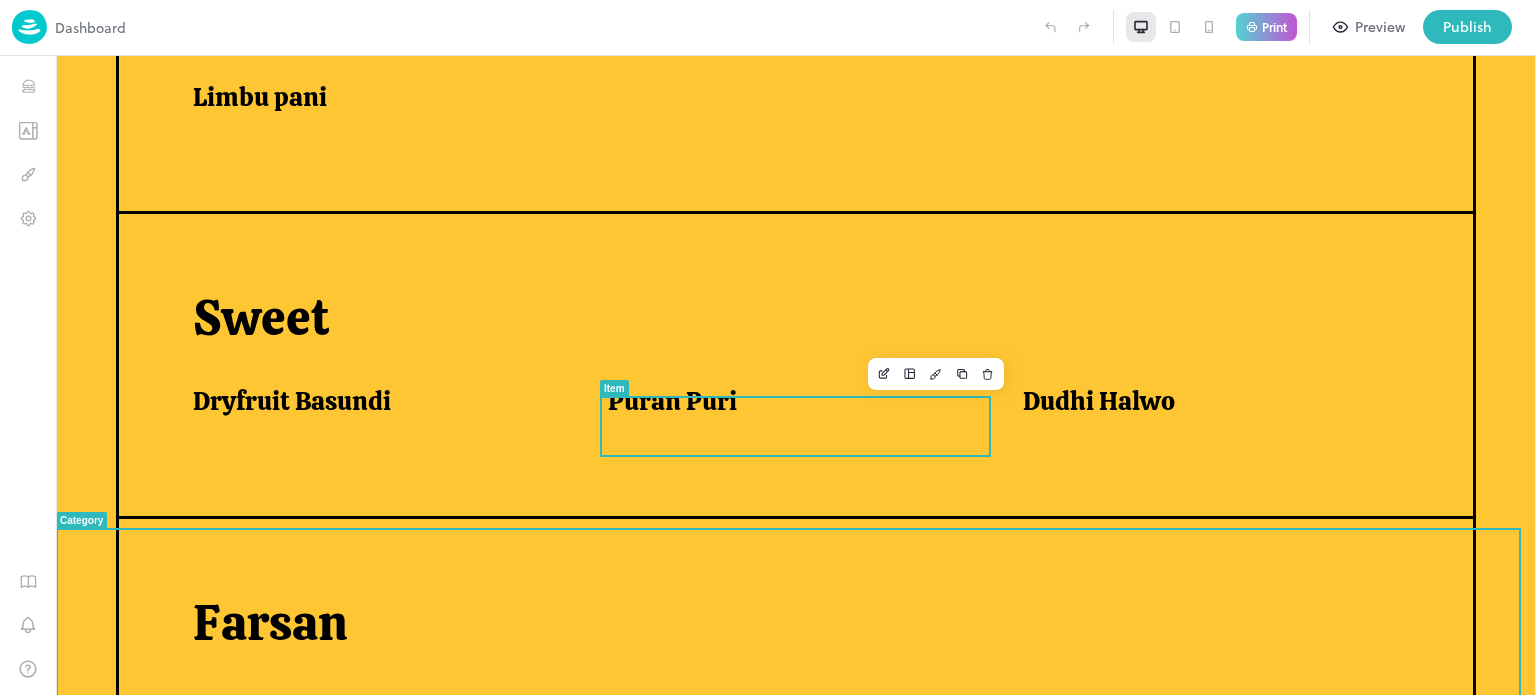 scroll, scrollTop: 712, scrollLeft: 0, axis: vertical 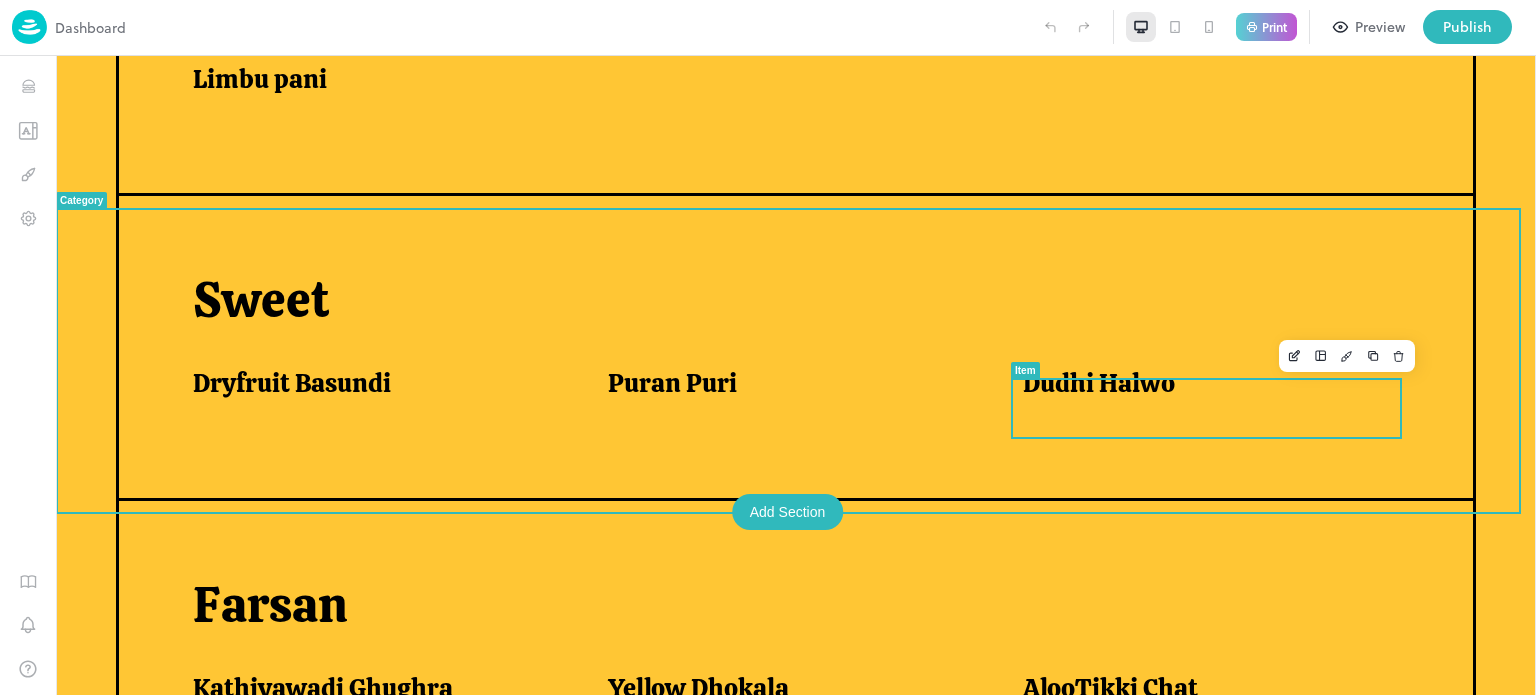 click on "Dudhi Halwo" at bounding box center [1099, 383] 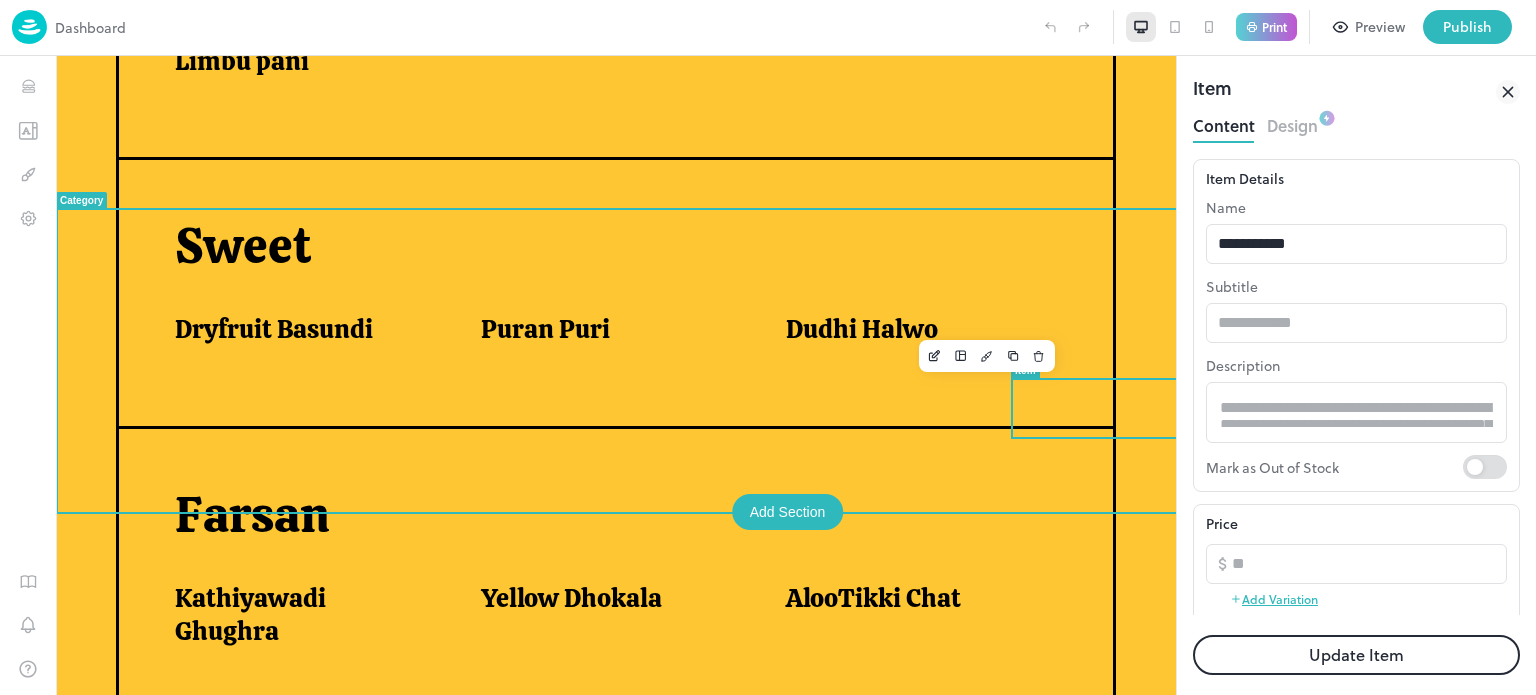 scroll, scrollTop: 707, scrollLeft: 0, axis: vertical 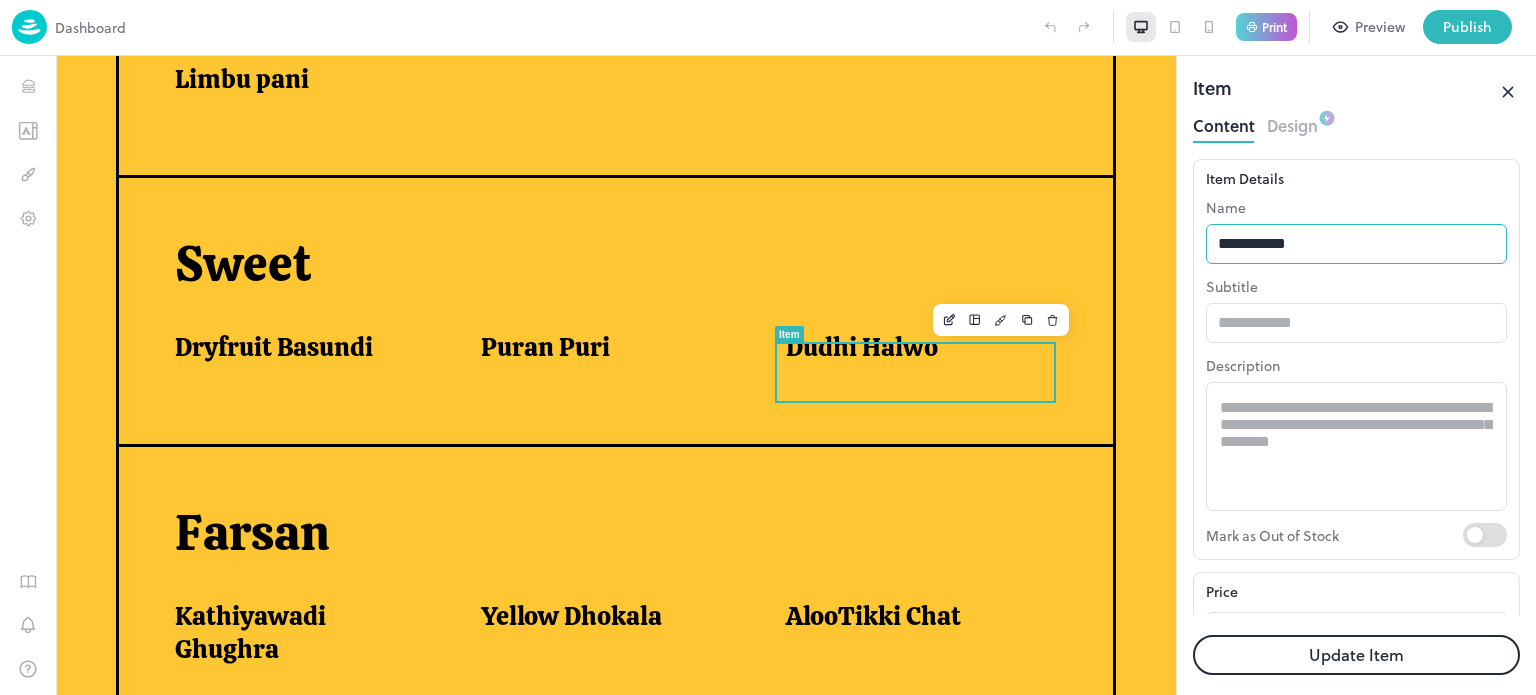 click on "**********" at bounding box center [1356, 244] 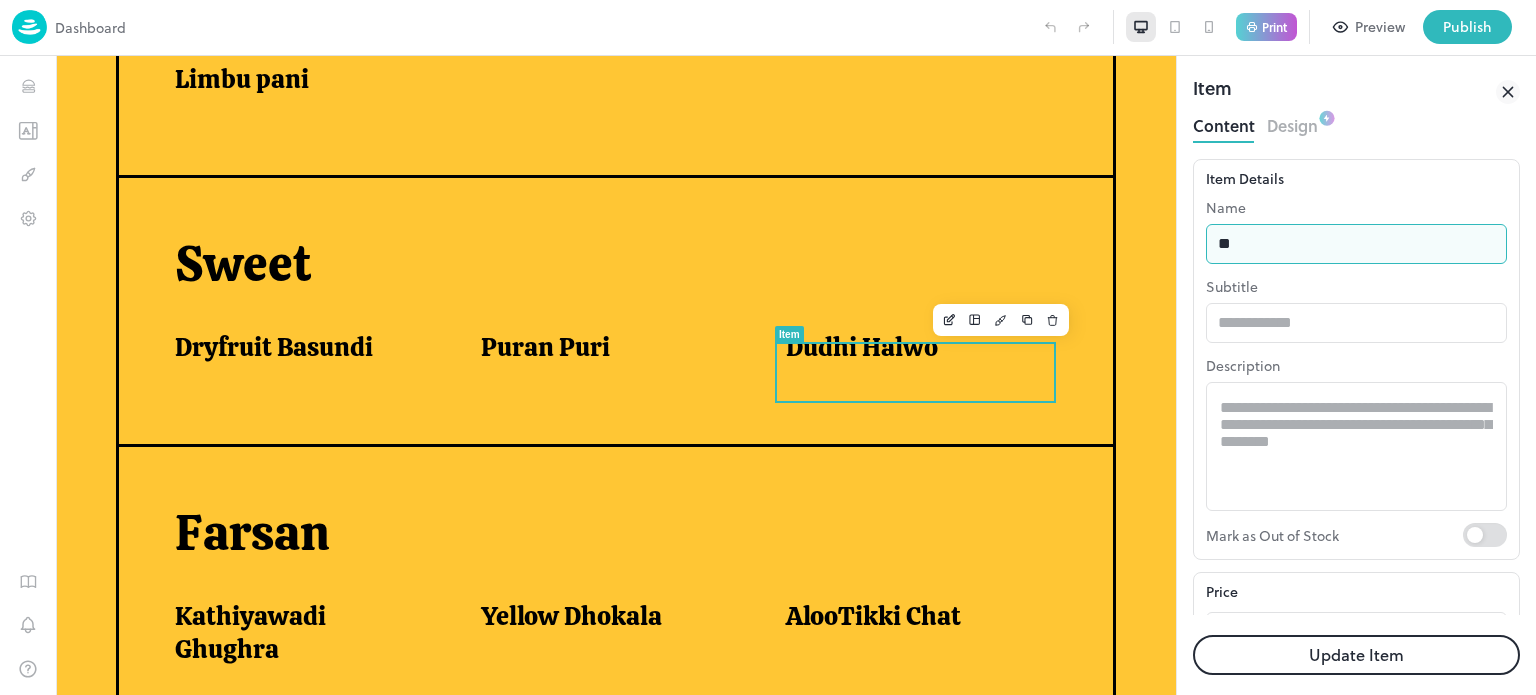 type on "*" 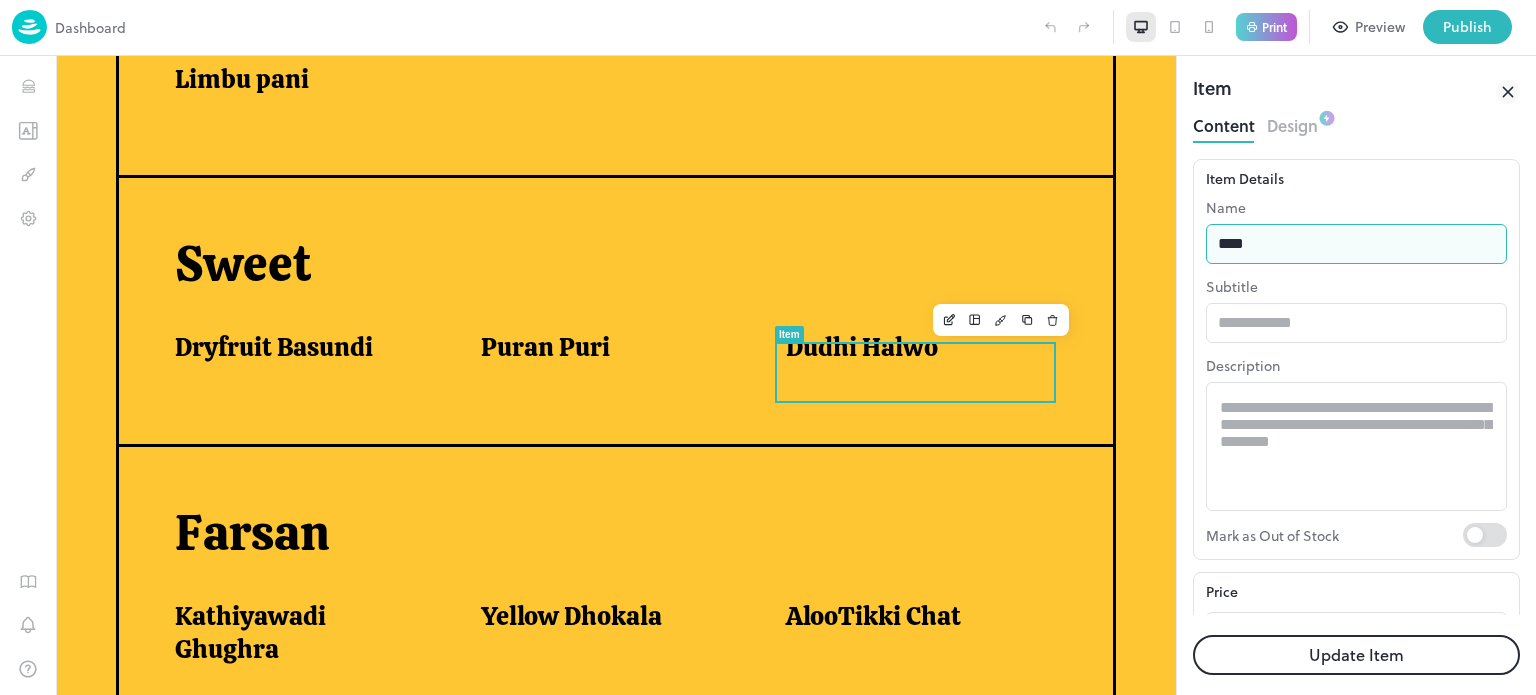 type on "**********" 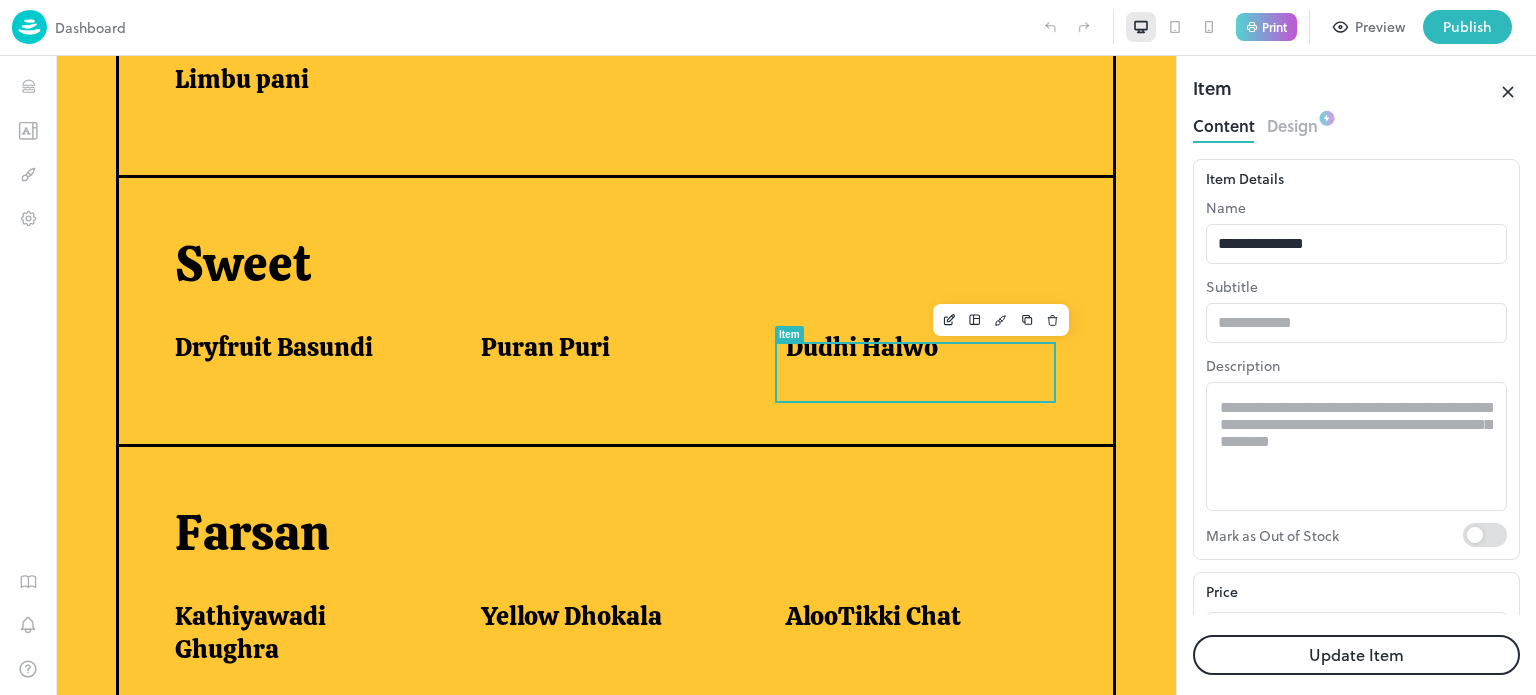 click on "Update Item" at bounding box center [1356, 655] 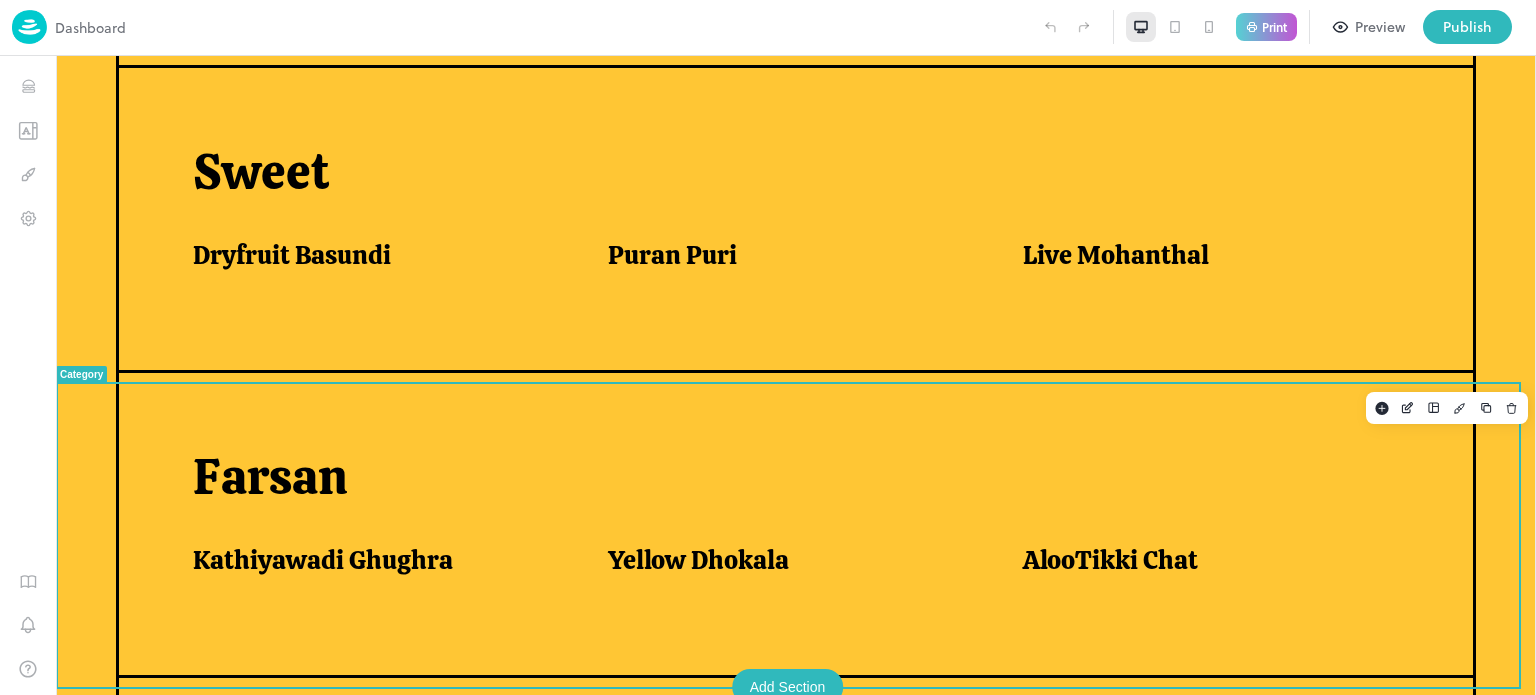 scroll, scrollTop: 845, scrollLeft: 0, axis: vertical 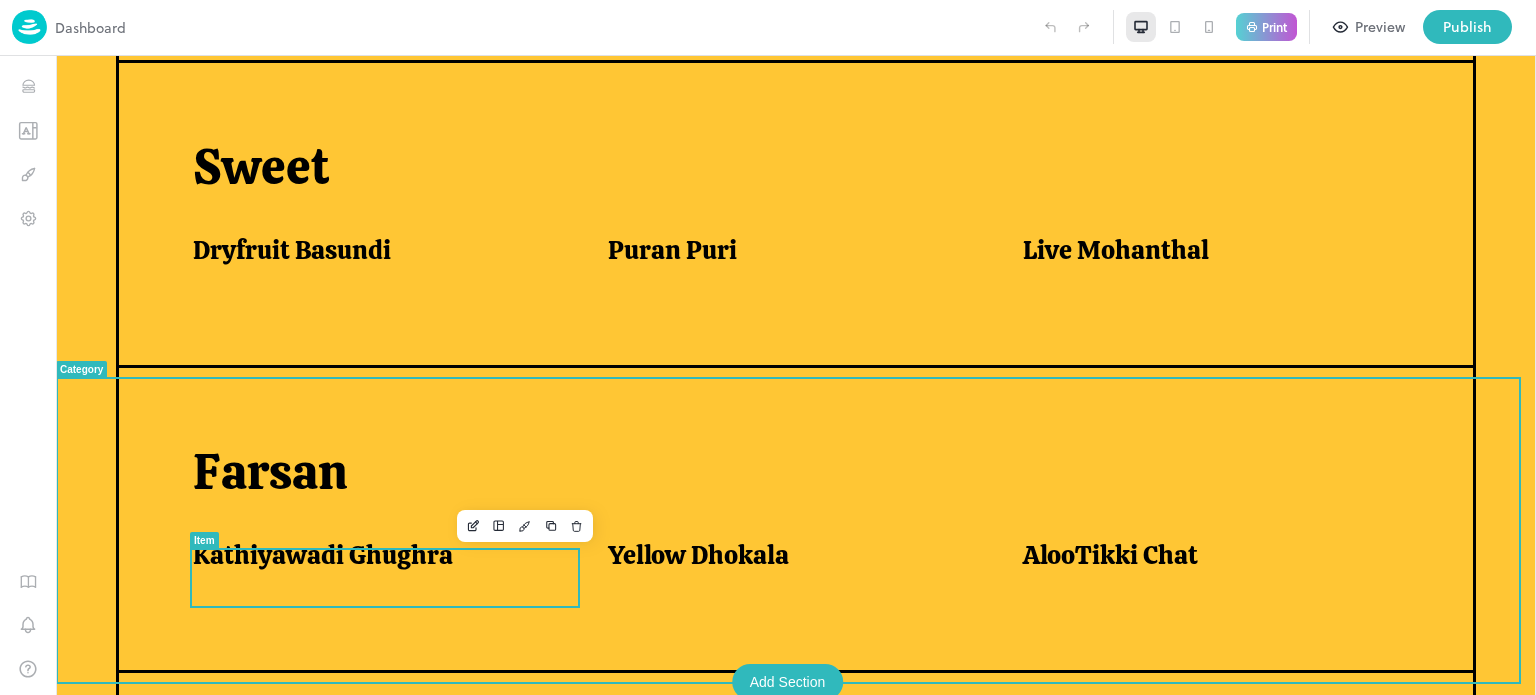 click on "Kathiyawadi Ghughra" at bounding box center [323, 555] 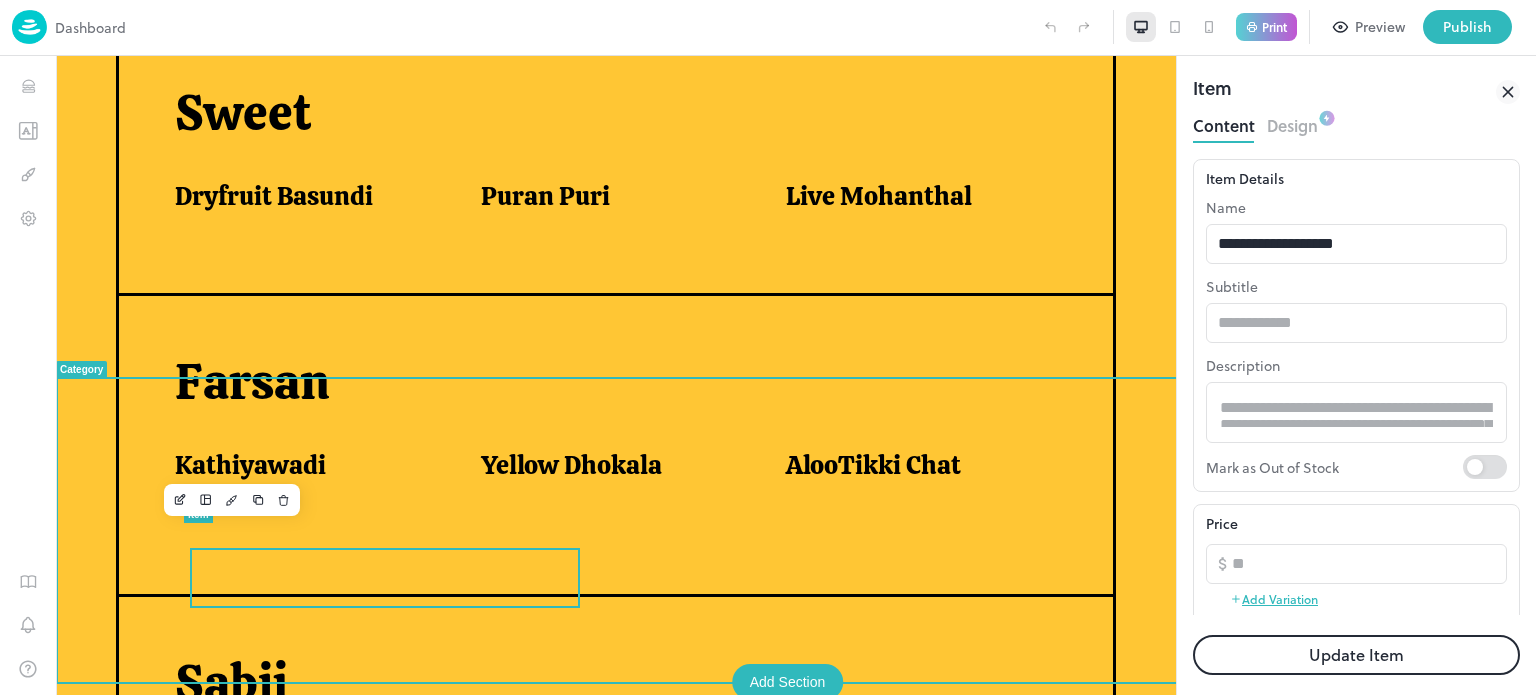 scroll, scrollTop: 0, scrollLeft: 0, axis: both 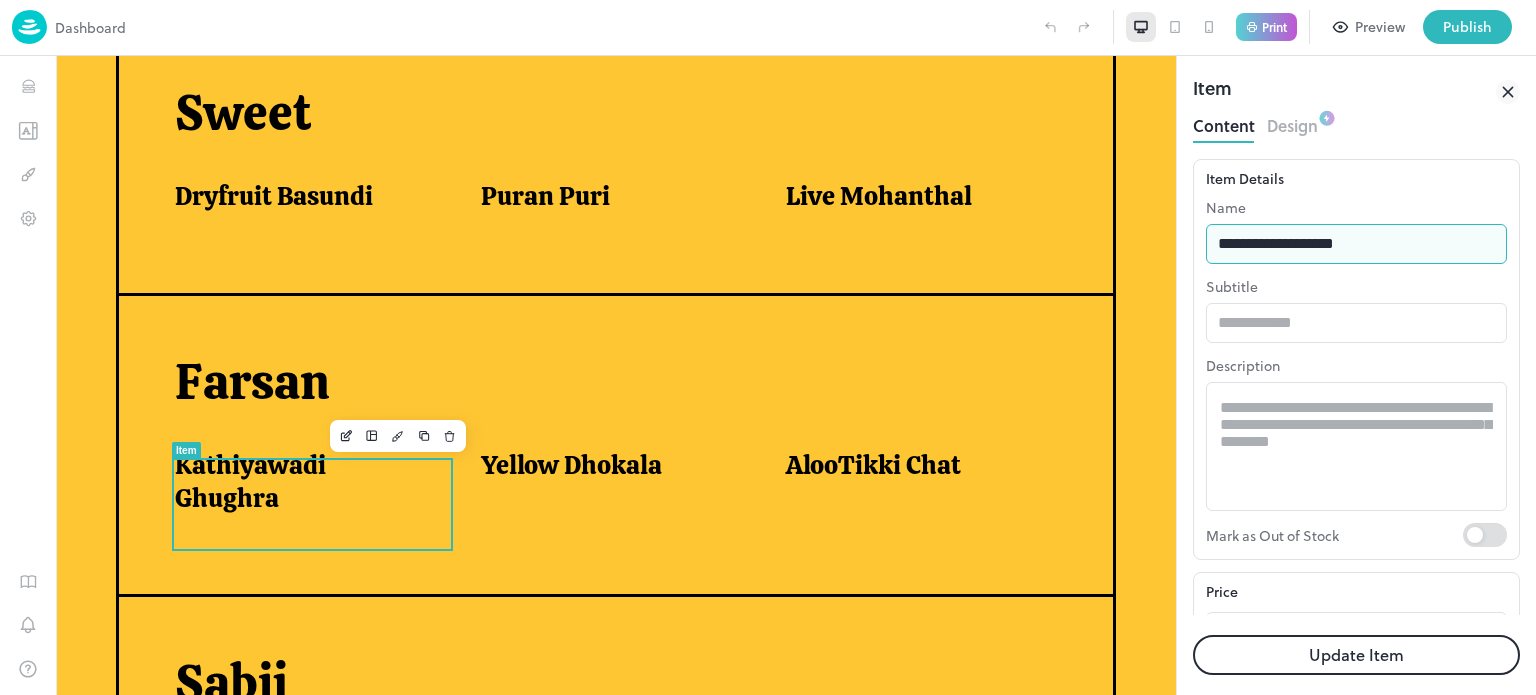 click on "**********" at bounding box center (1356, 244) 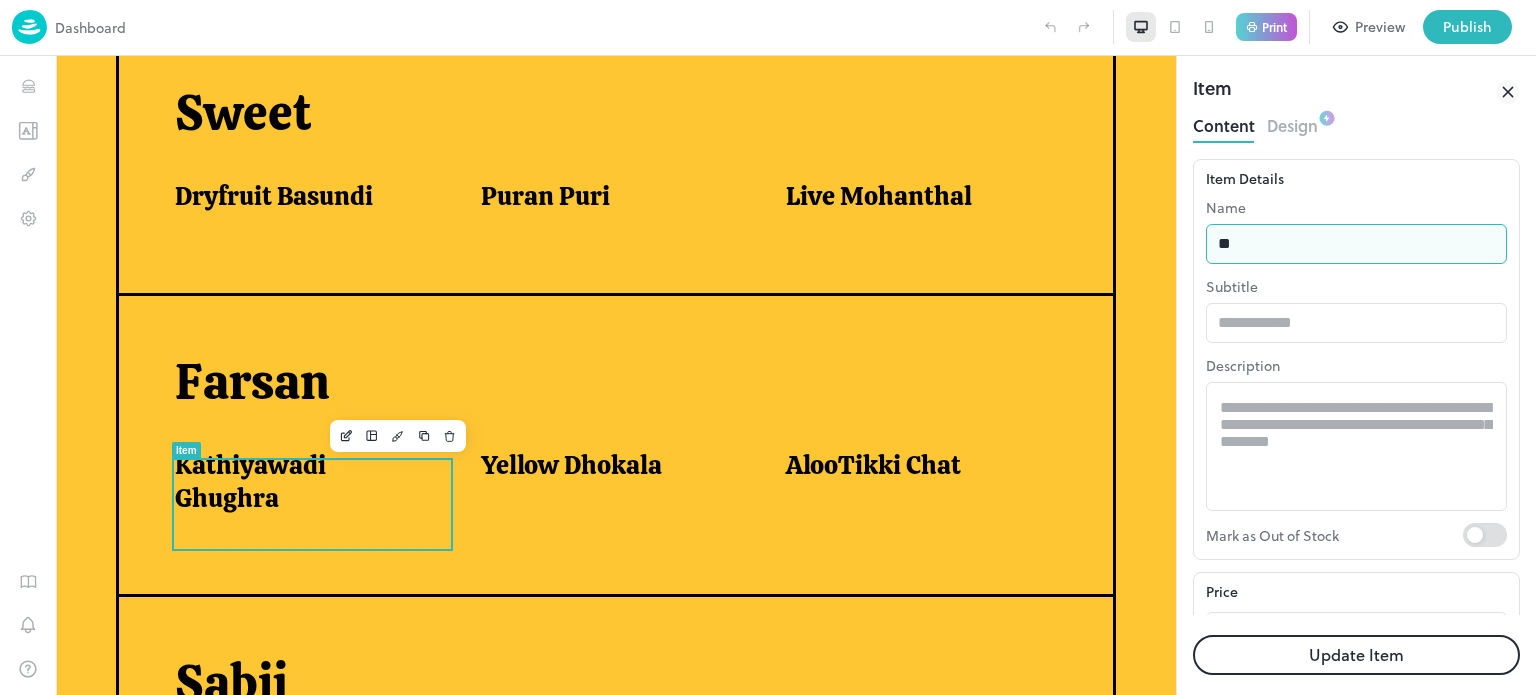 type on "*" 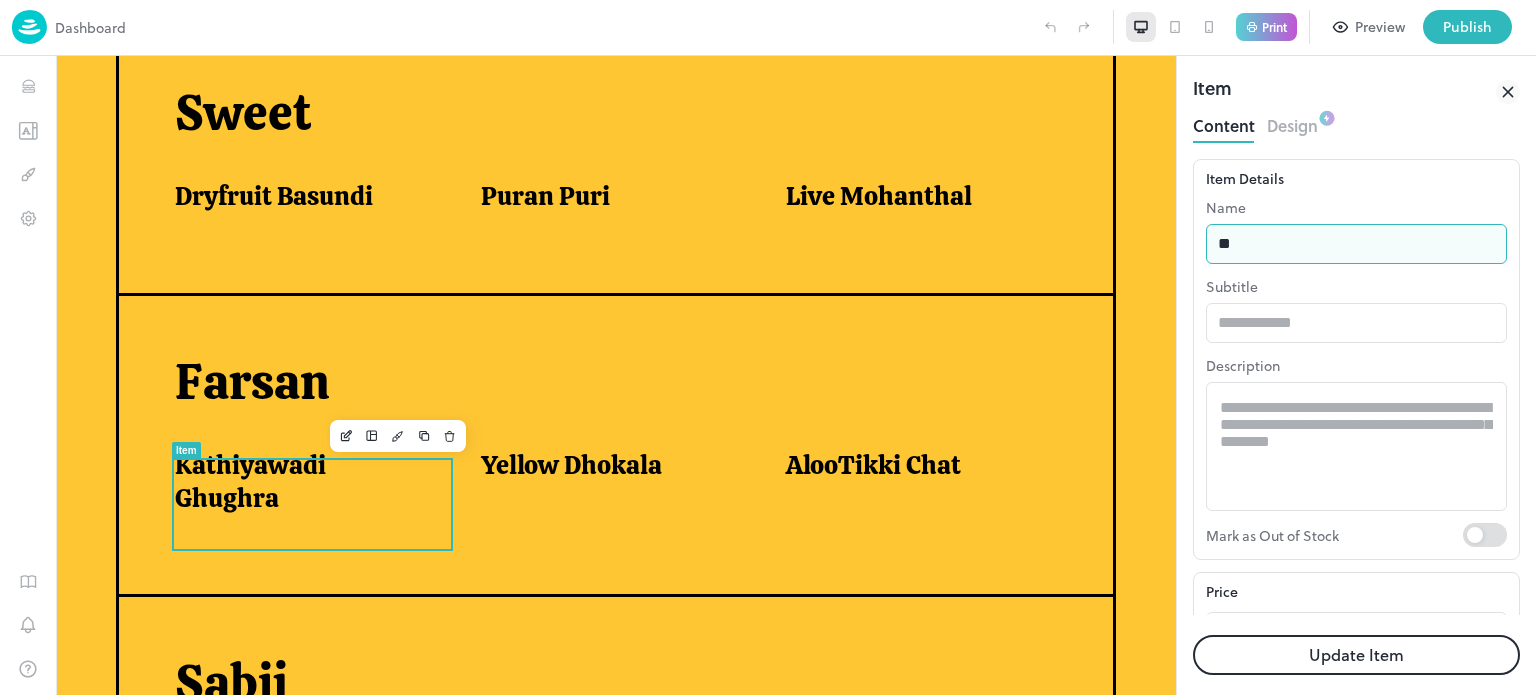 type on "*" 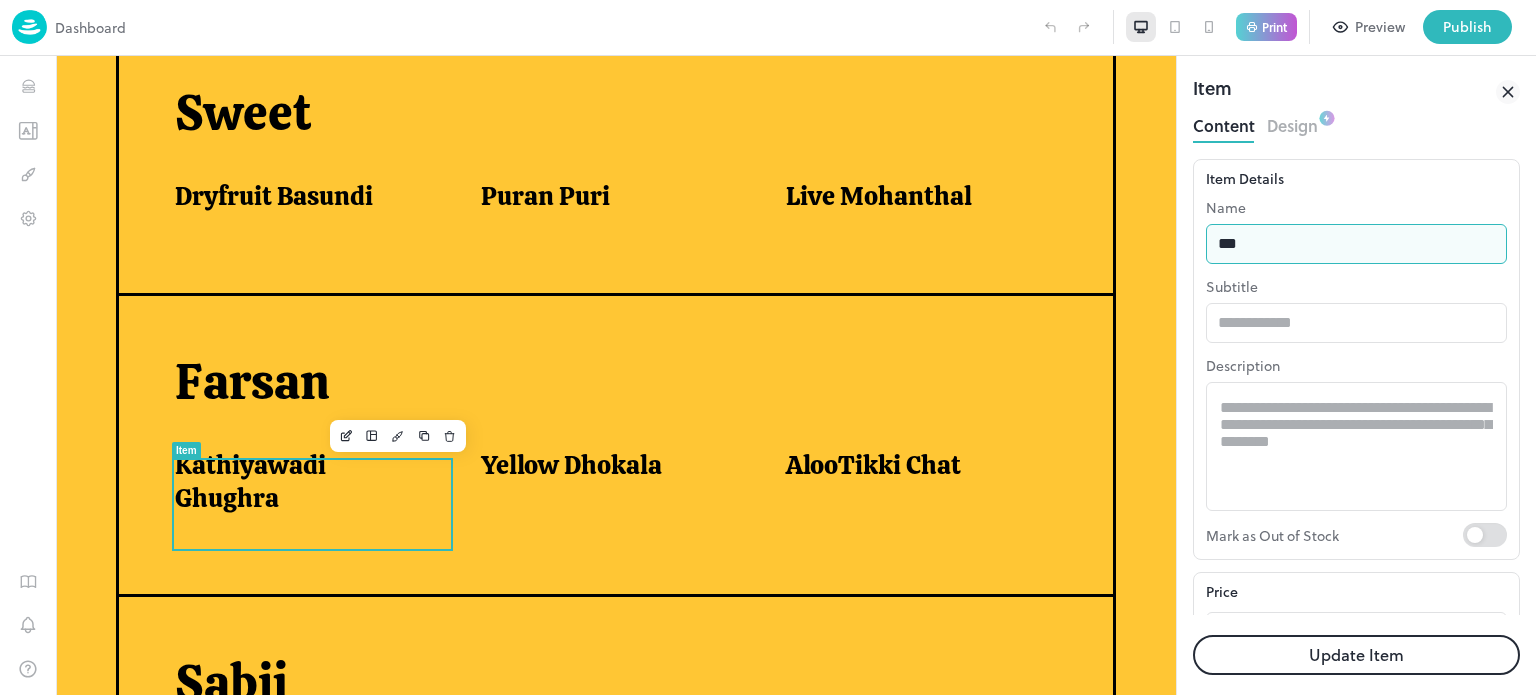 type on "**********" 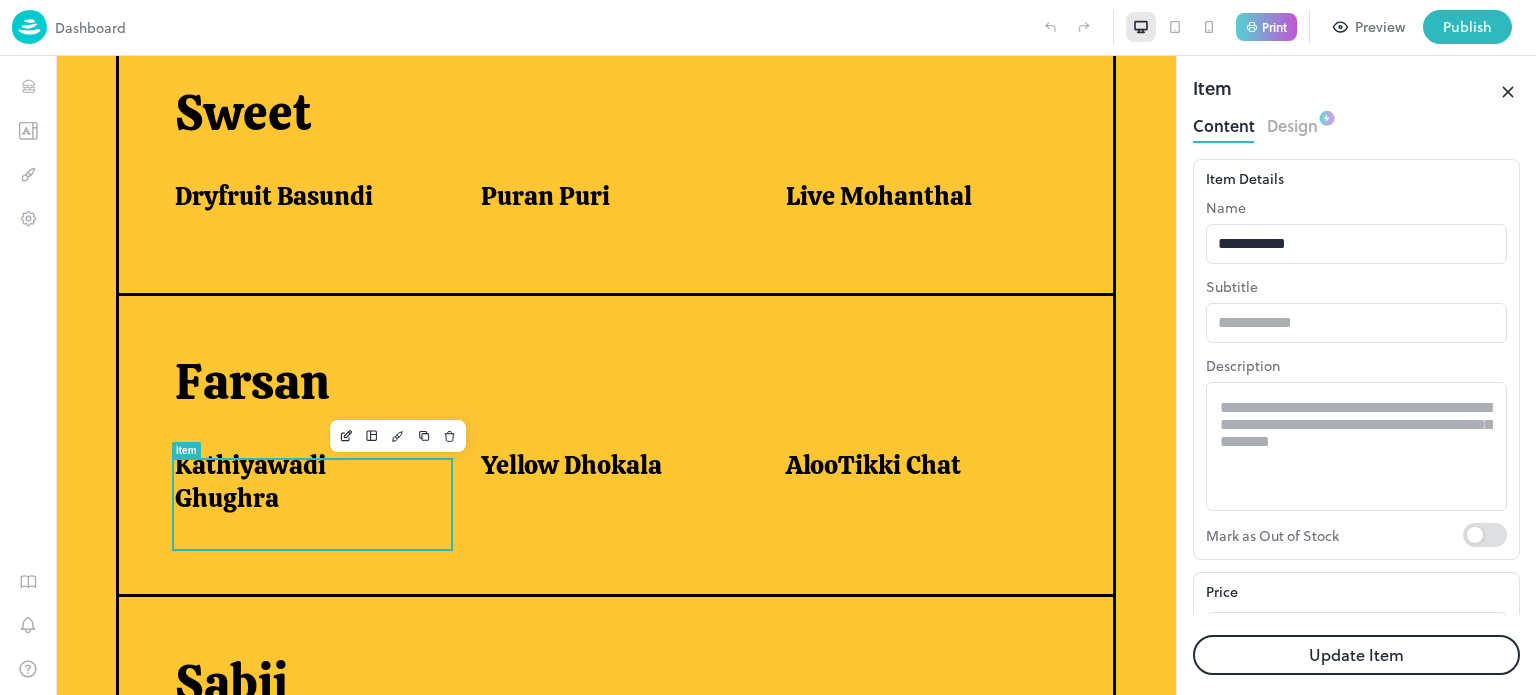 click on "Update Item" at bounding box center (1356, 655) 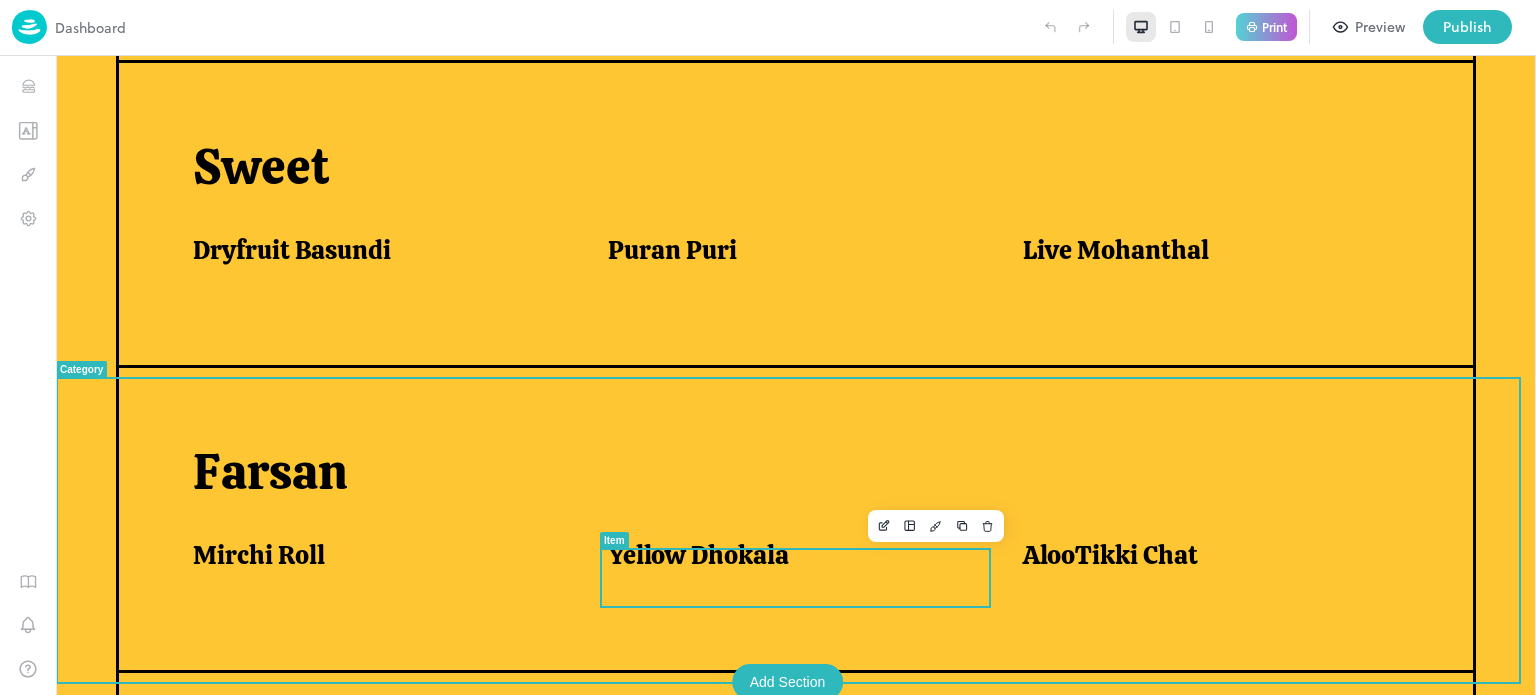 click on "Yellow Dhokala" at bounding box center (803, 567) 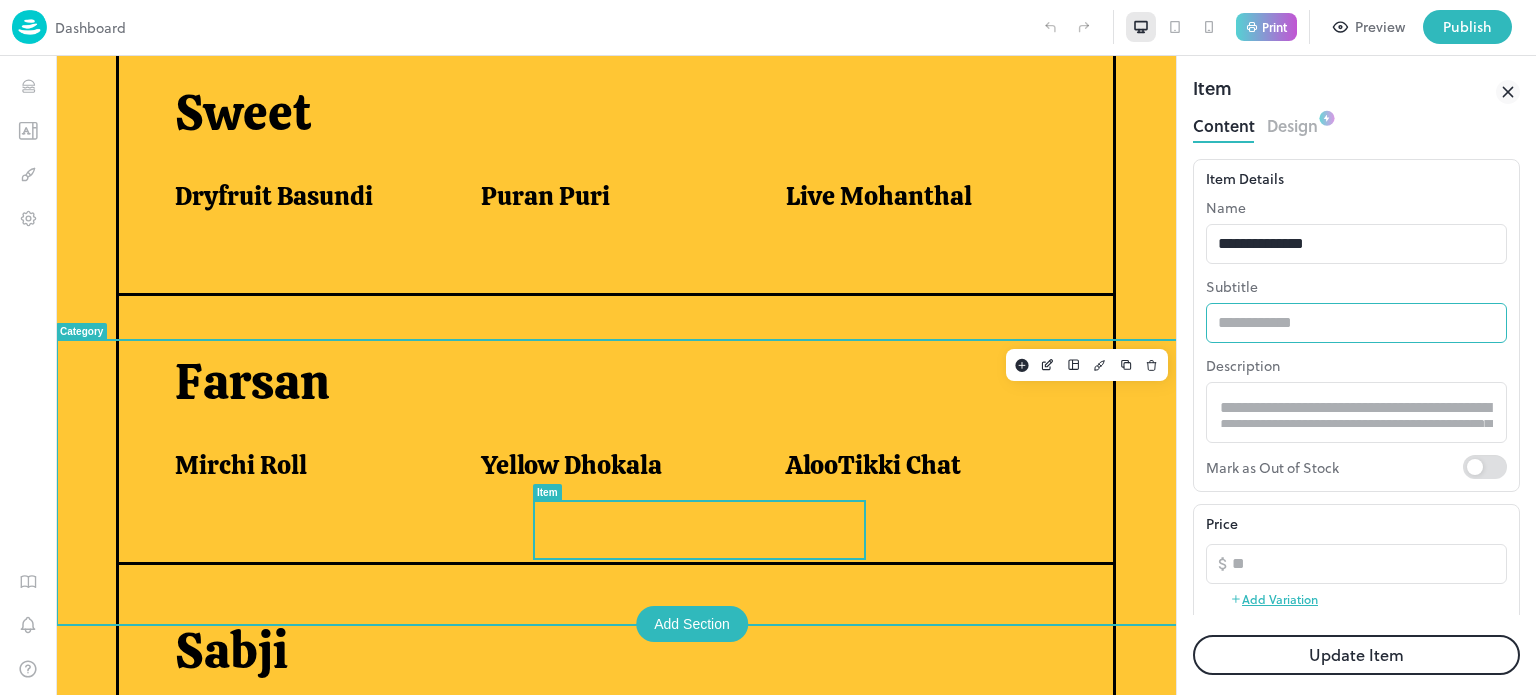 scroll, scrollTop: 0, scrollLeft: 0, axis: both 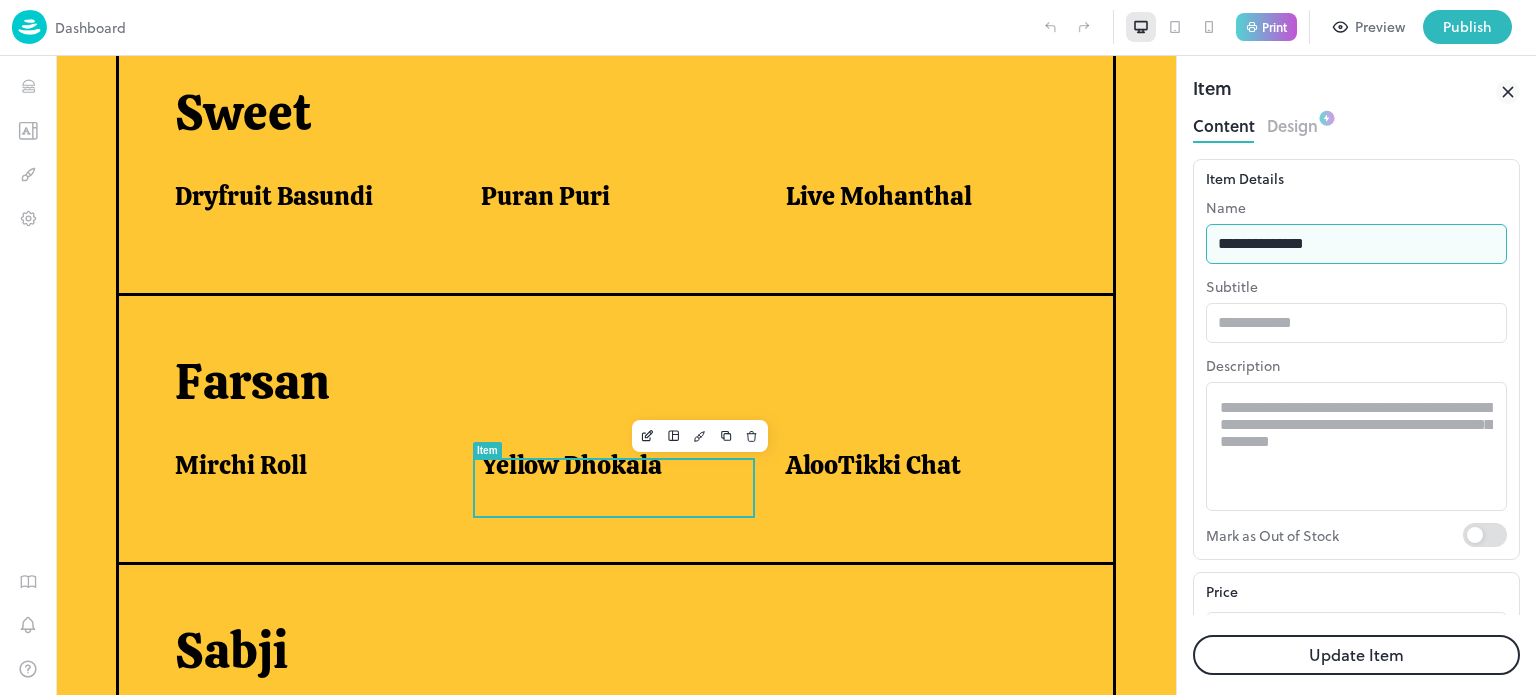 click on "**********" at bounding box center (1356, 244) 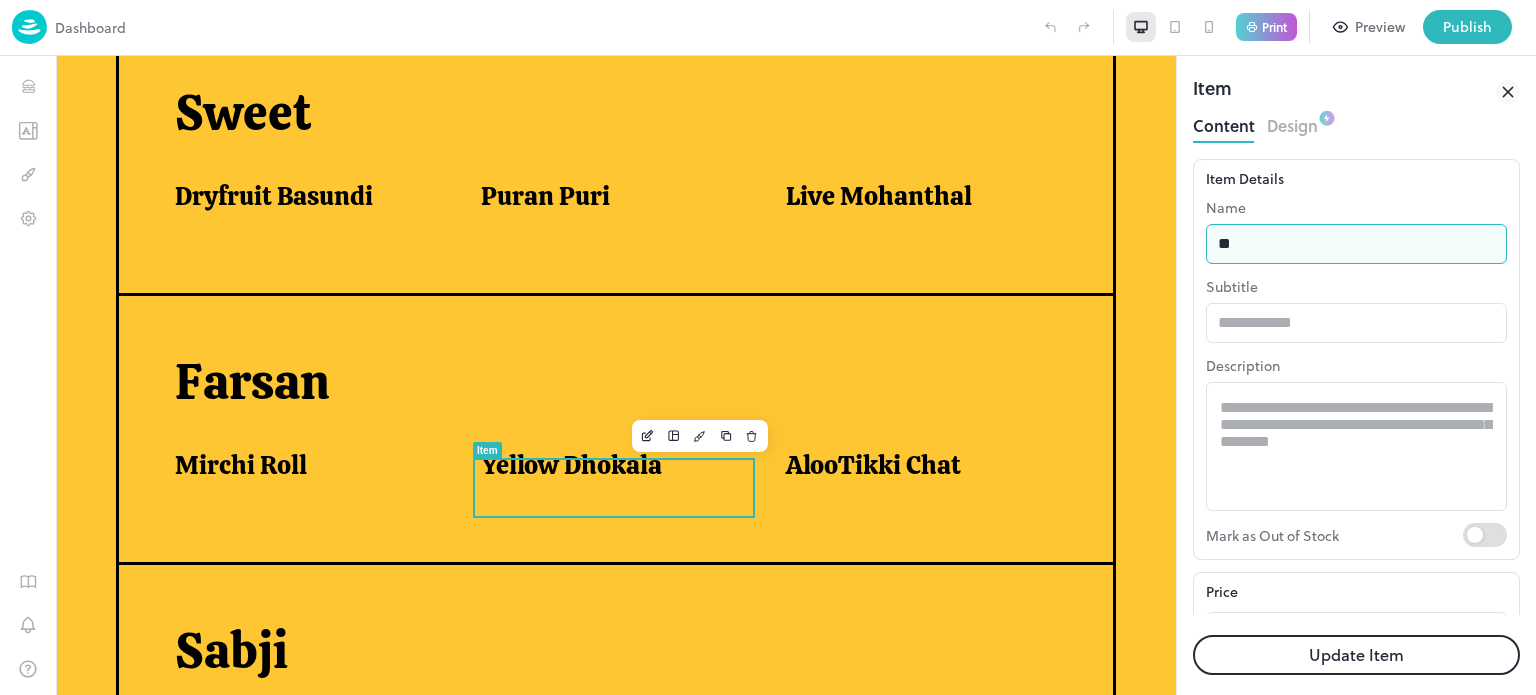 type on "*" 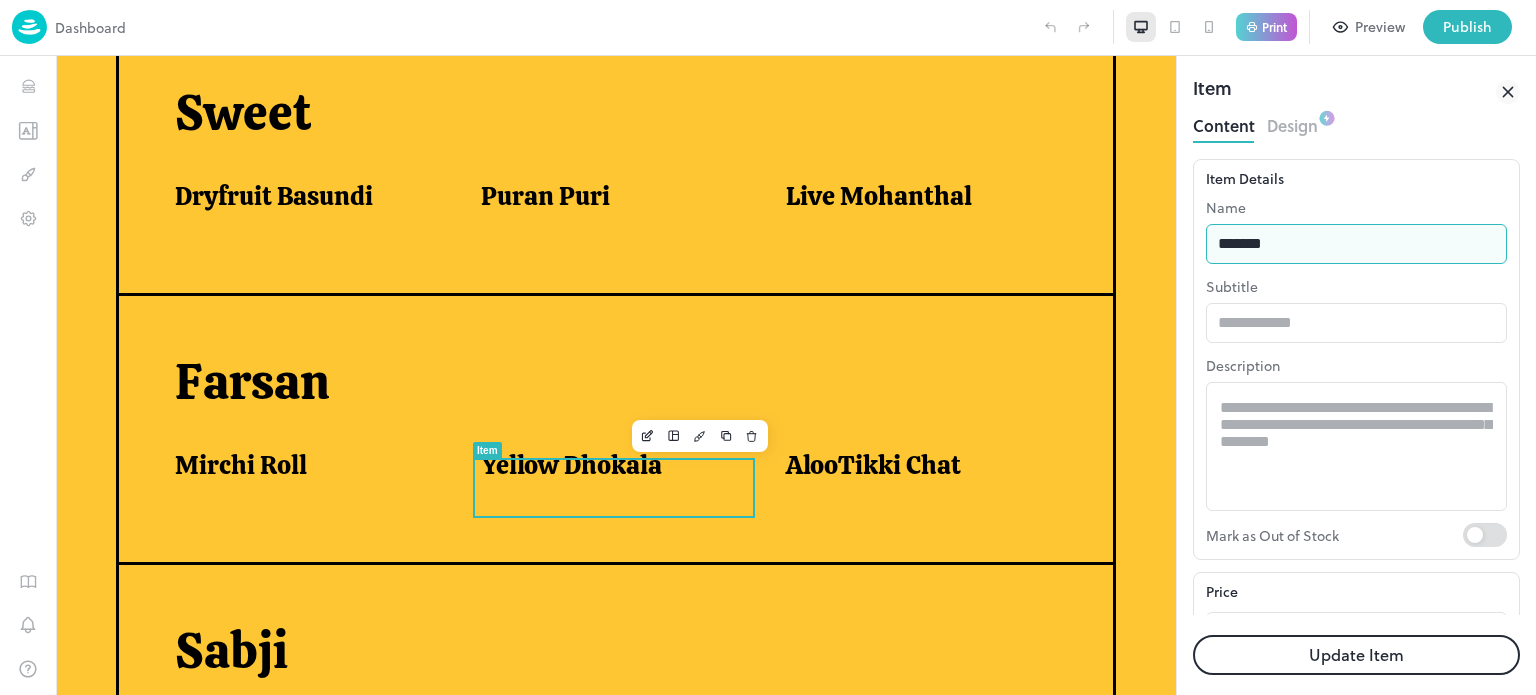 type on "*******" 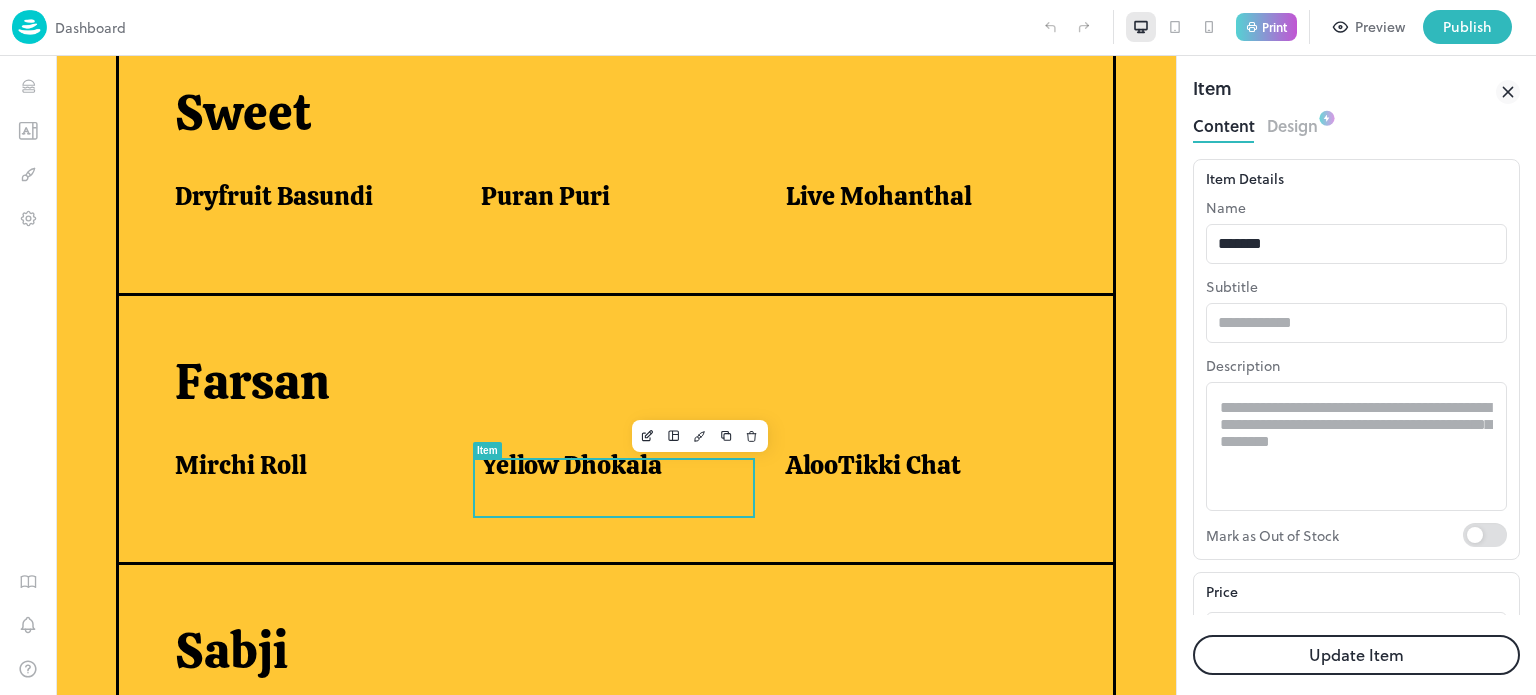 click on "Update Item" at bounding box center [1356, 655] 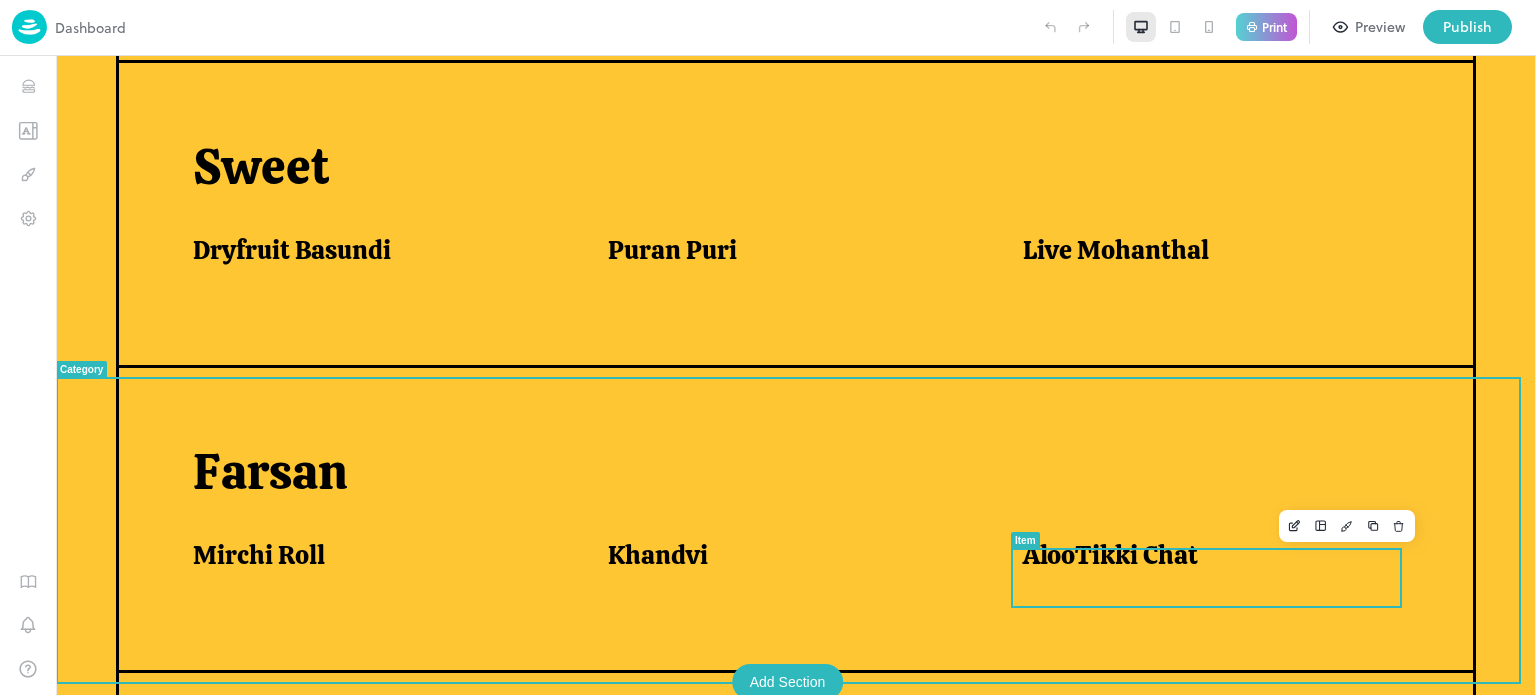 click on "AlooTikki Chat" at bounding box center [1206, 560] 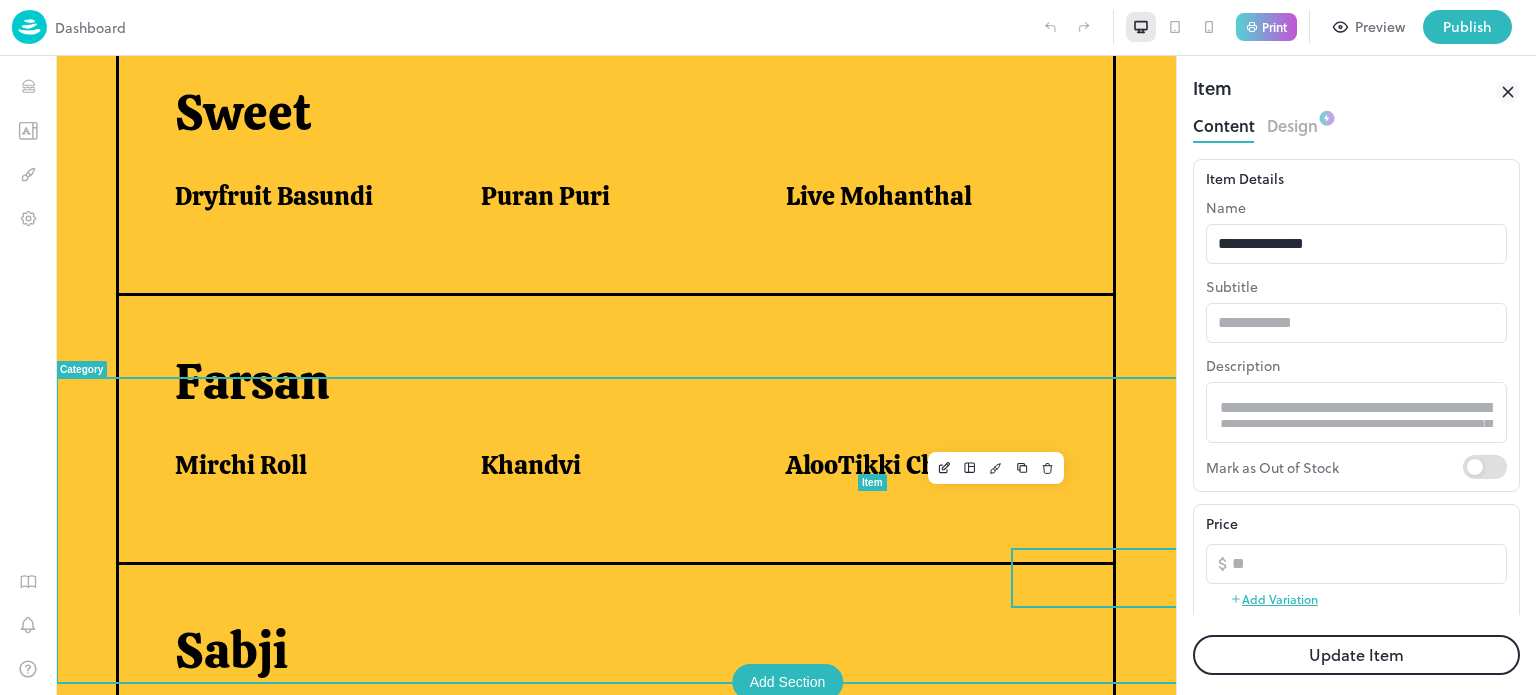 scroll, scrollTop: 0, scrollLeft: 0, axis: both 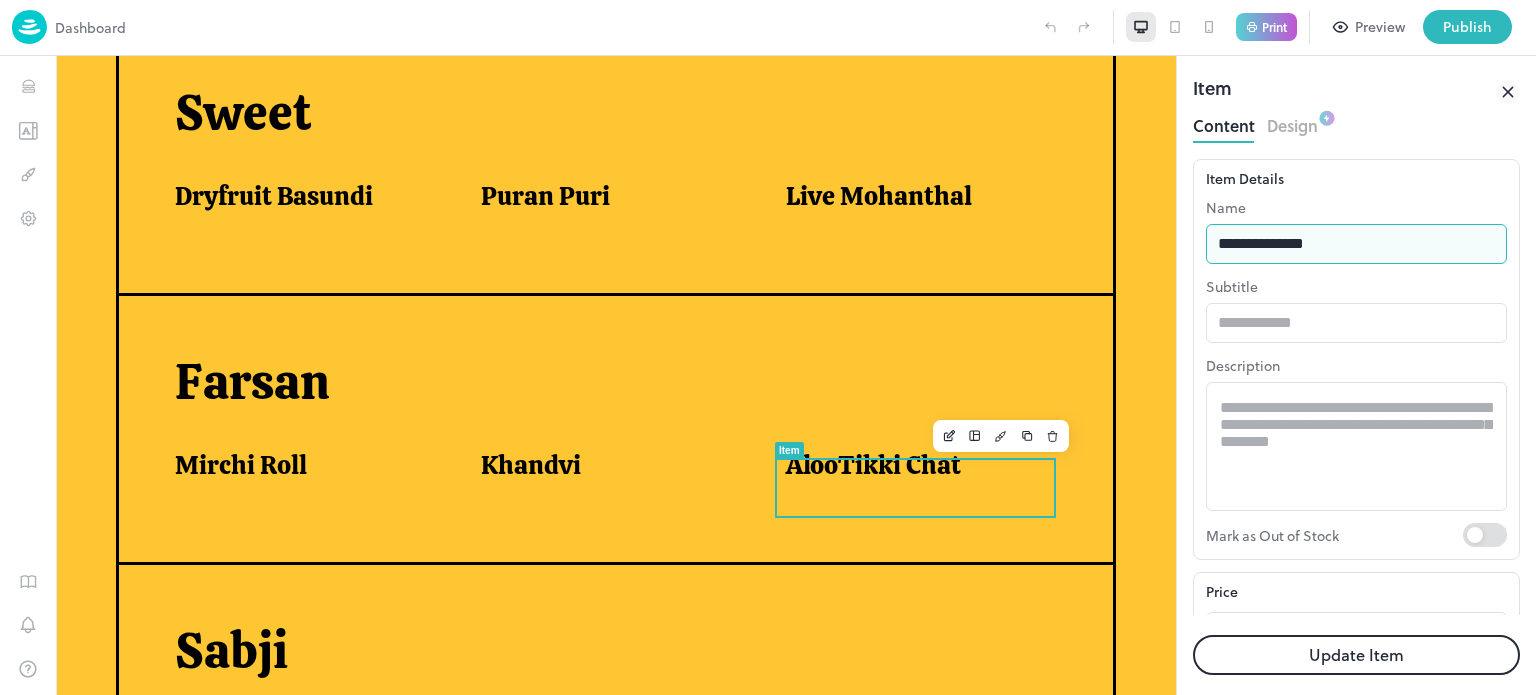 click on "**********" at bounding box center [1356, 244] 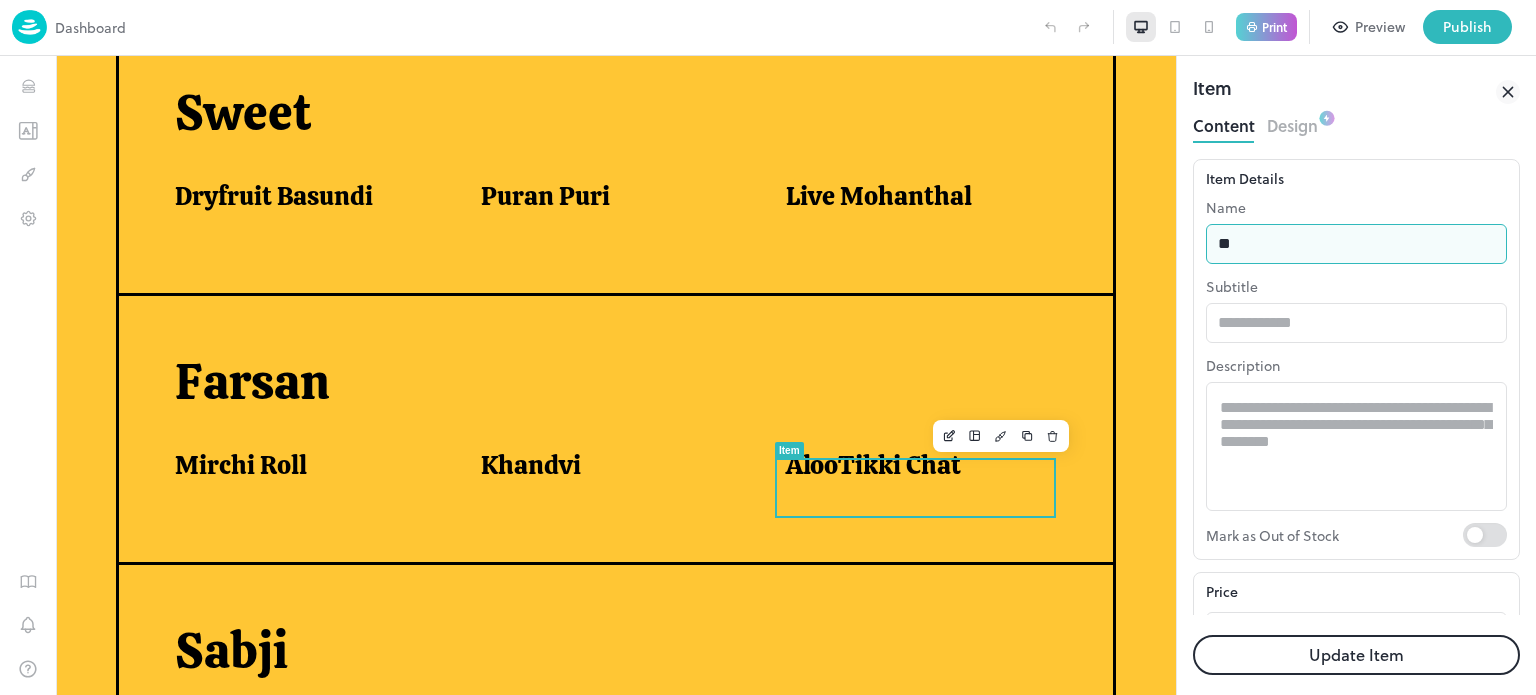 type on "*" 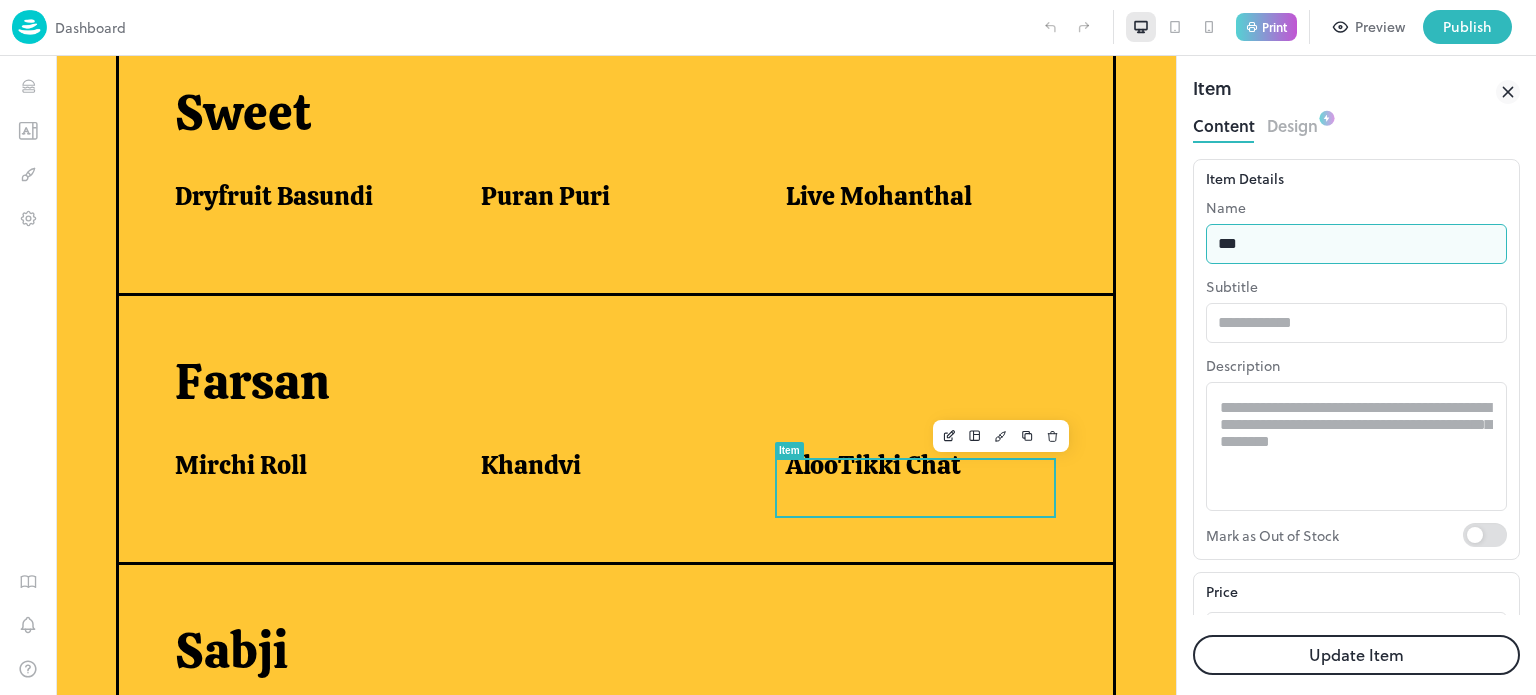 type on "**********" 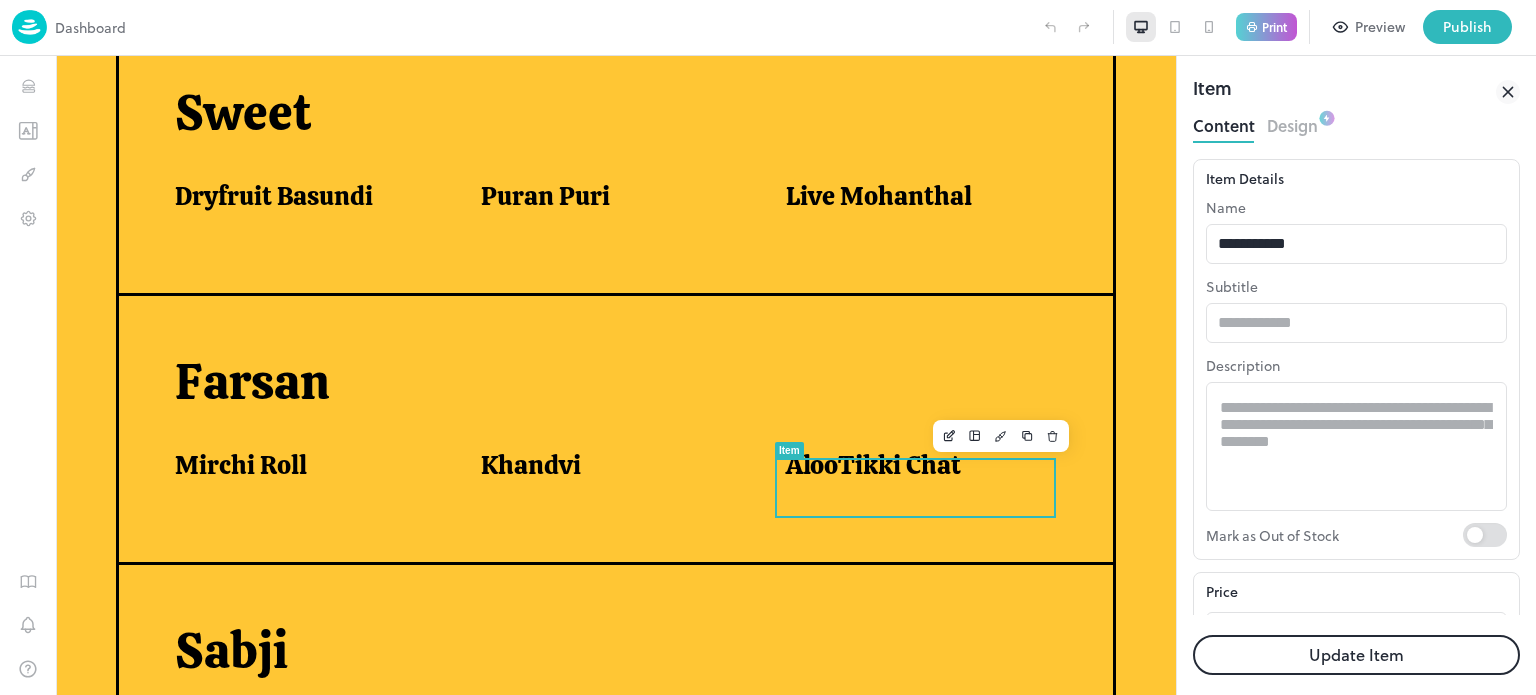 click on "Update Item" at bounding box center (1356, 655) 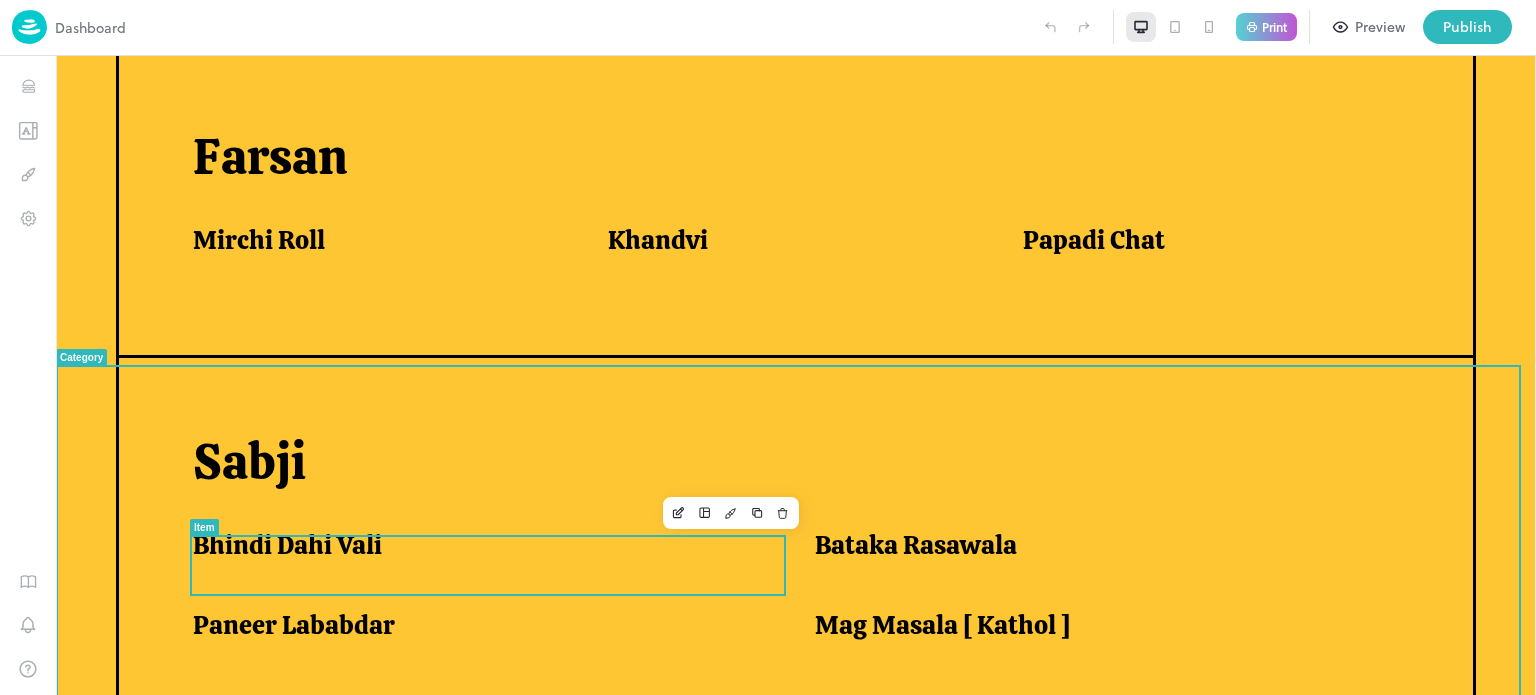 scroll, scrollTop: 1161, scrollLeft: 0, axis: vertical 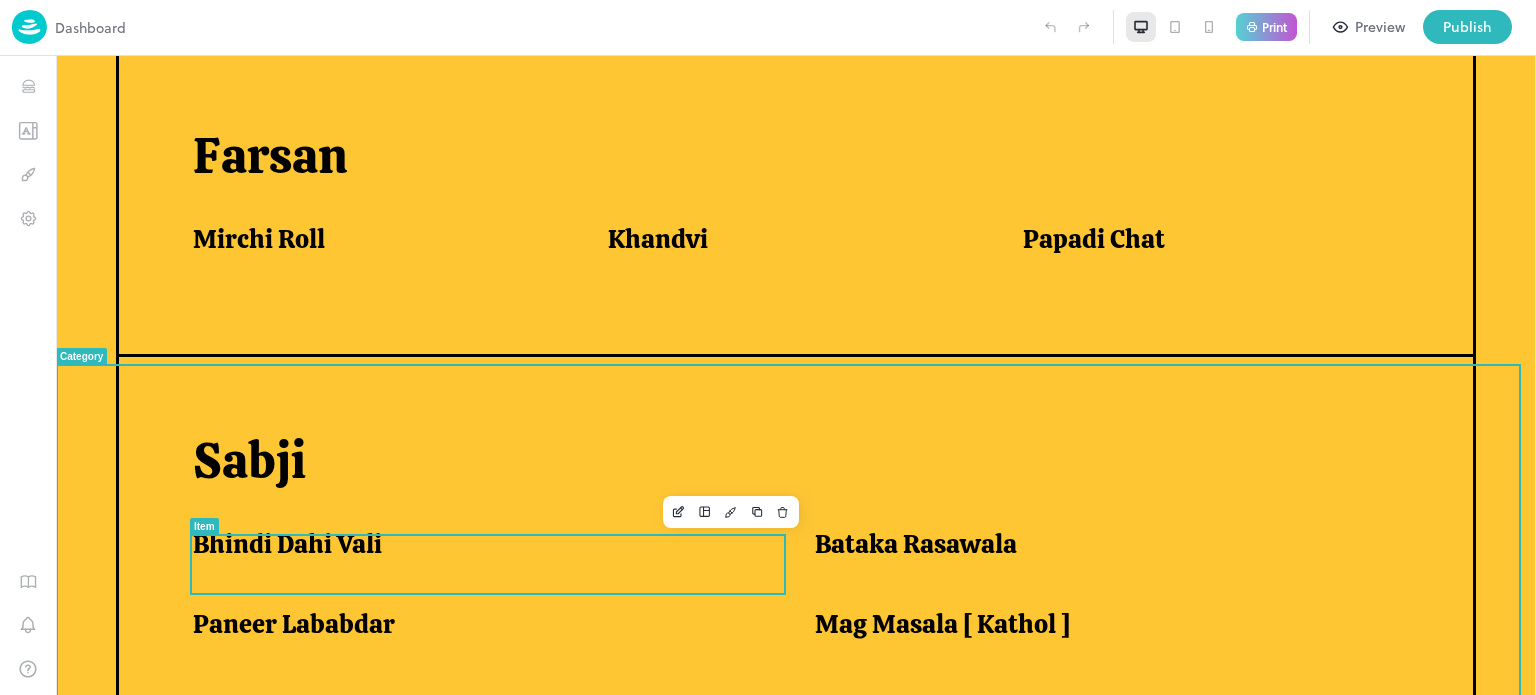 click on "Bhindi Dahi Vali" at bounding box center [479, 544] 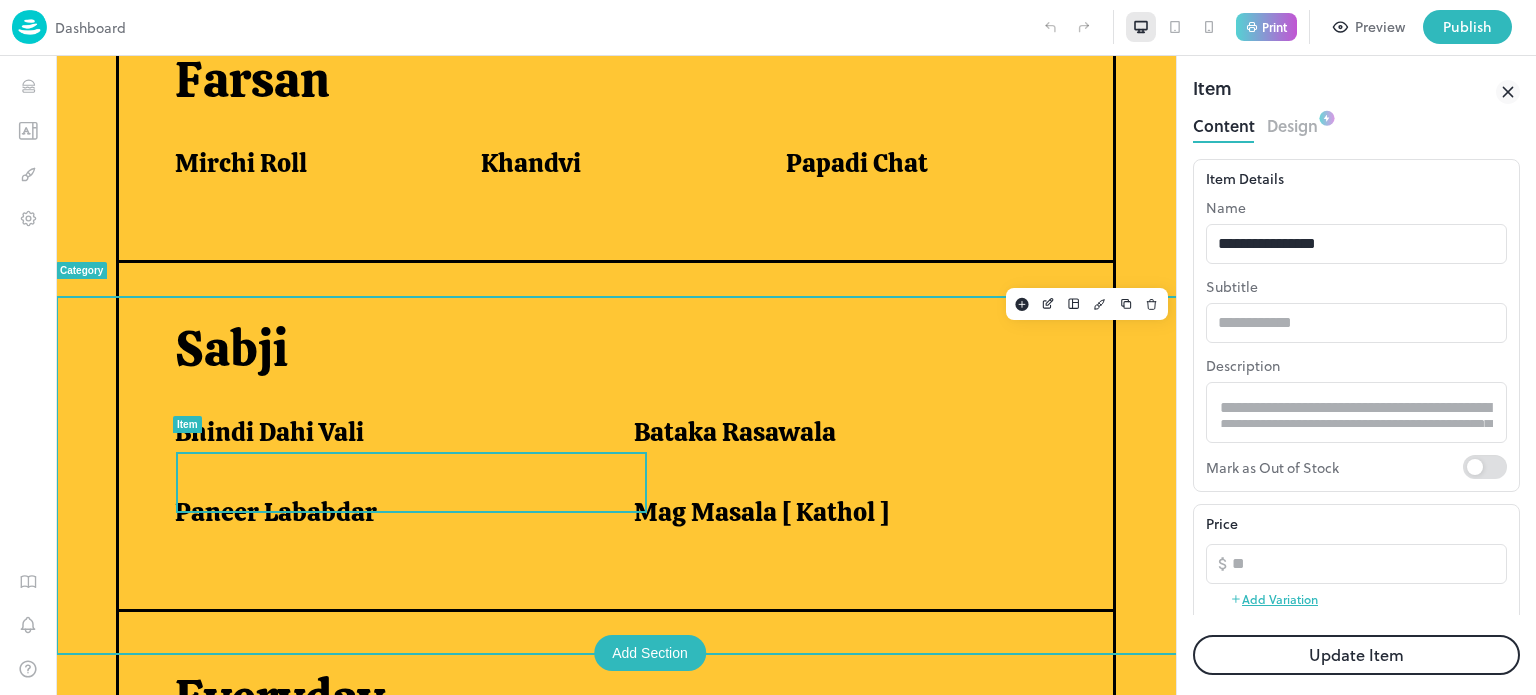 scroll, scrollTop: 1125, scrollLeft: 0, axis: vertical 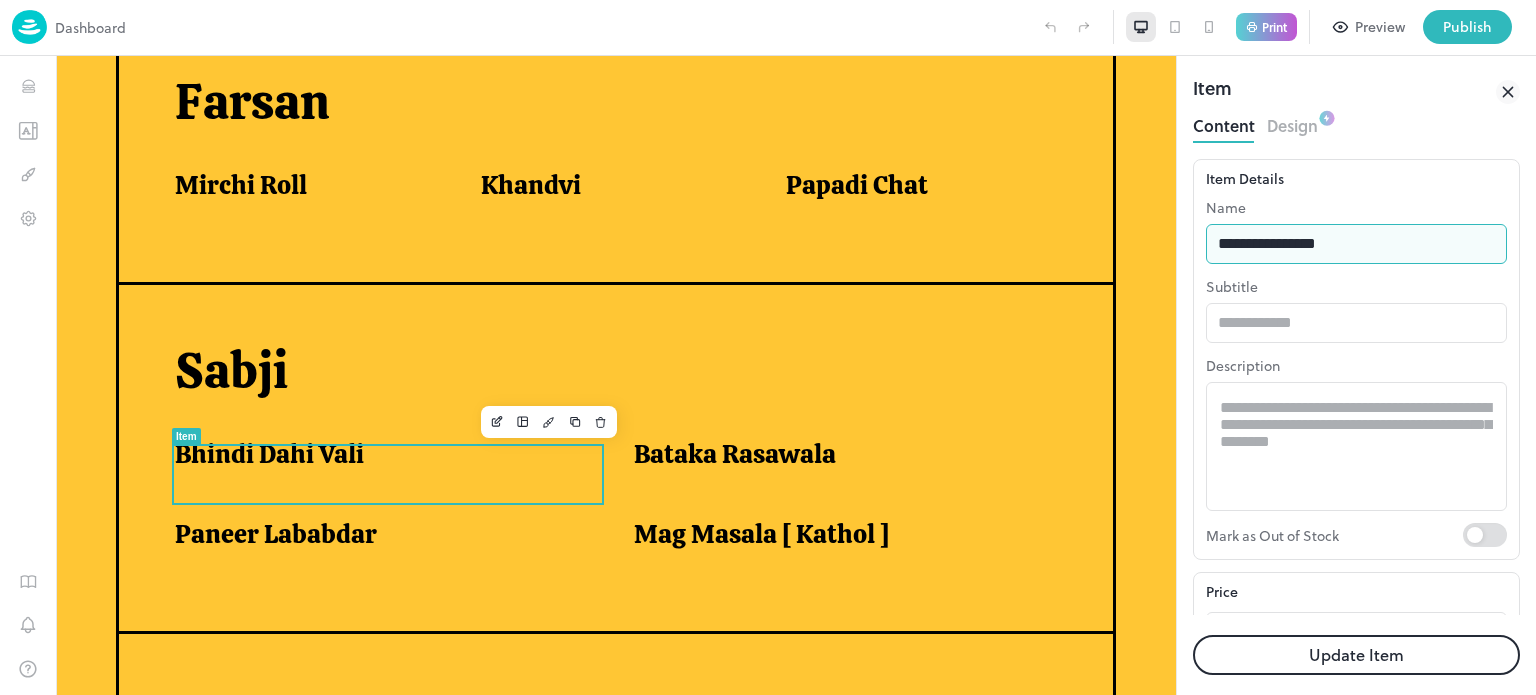 click on "**********" at bounding box center (1356, 244) 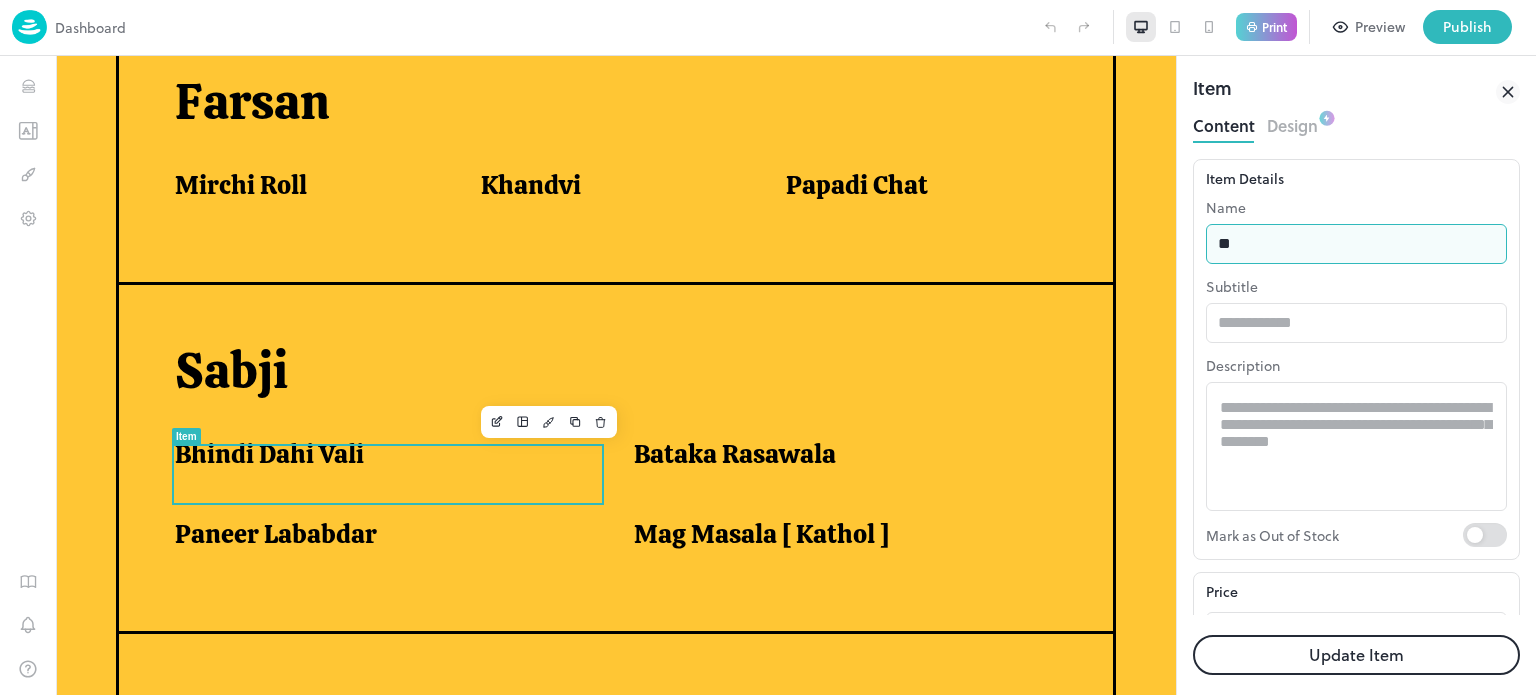 type on "*" 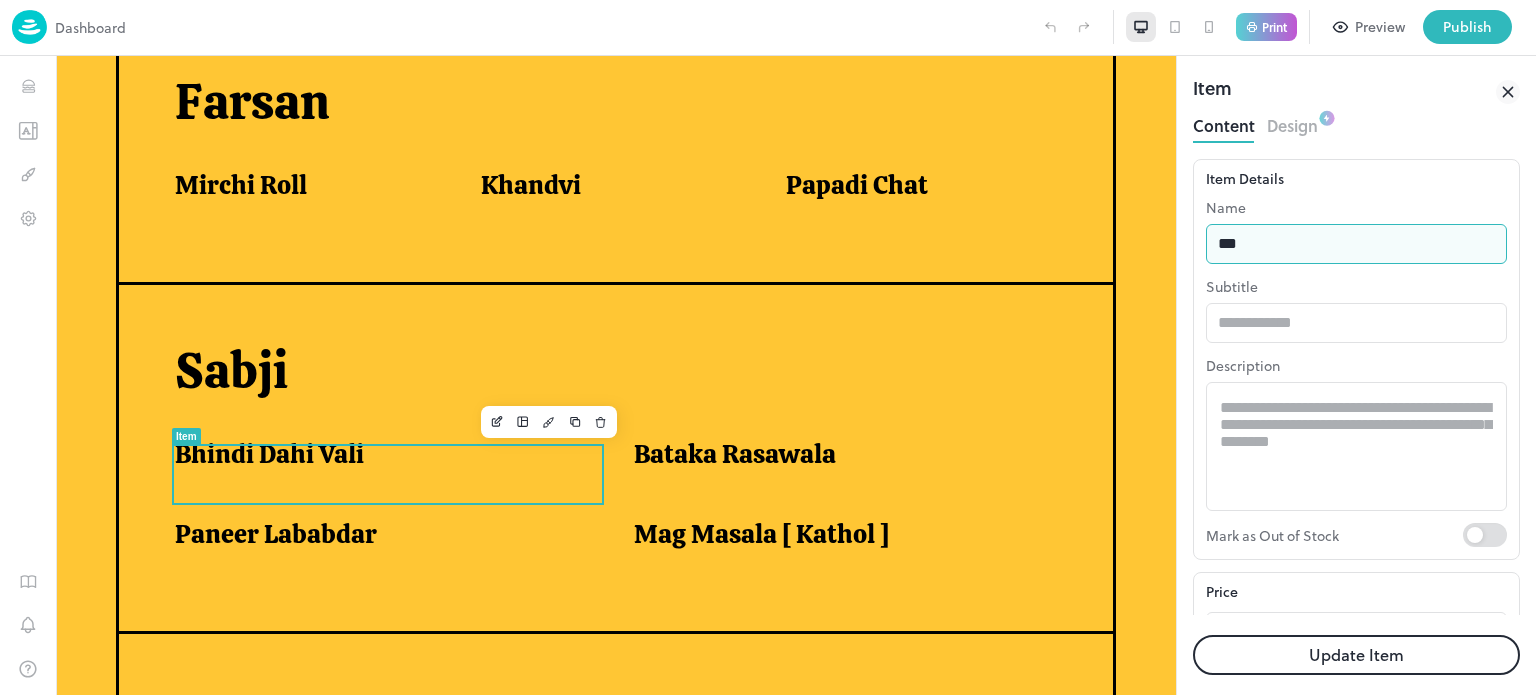 type on "**********" 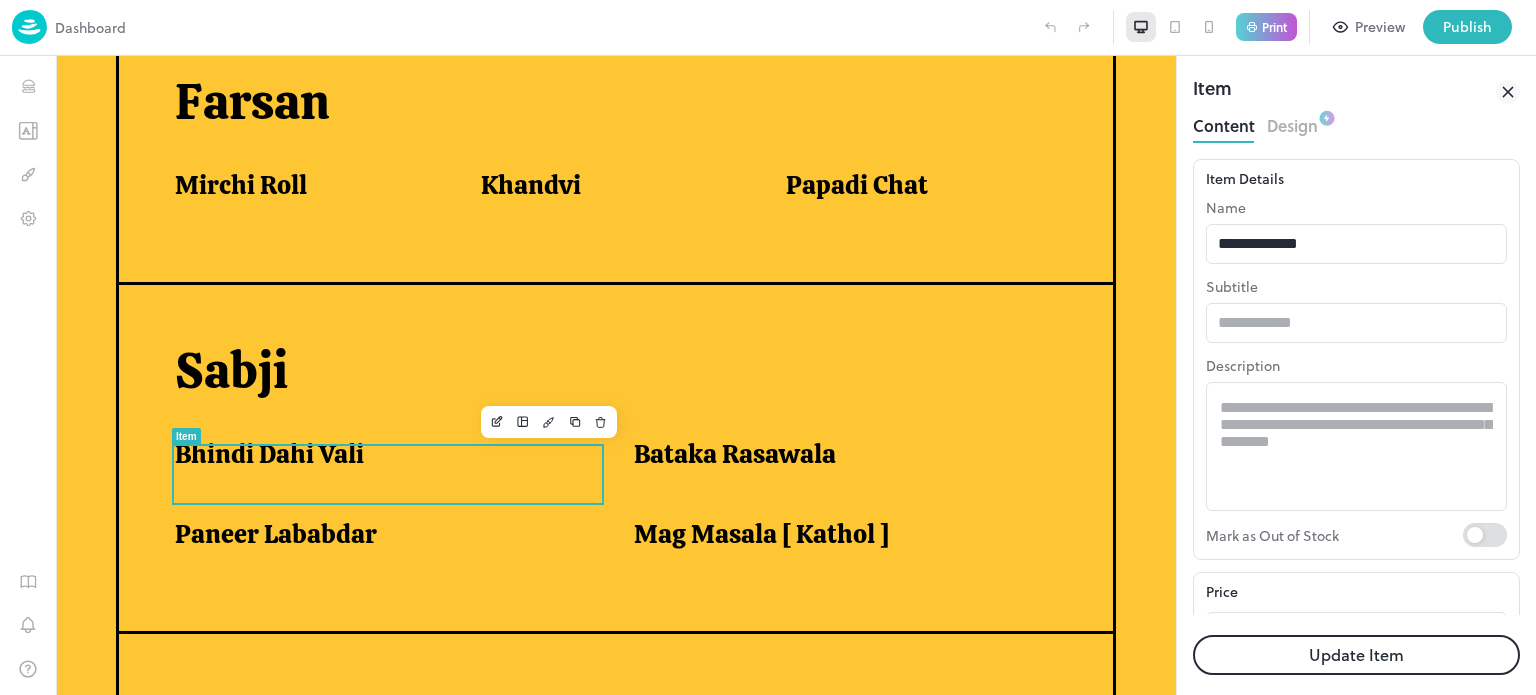 click on "Update Item" at bounding box center [1356, 655] 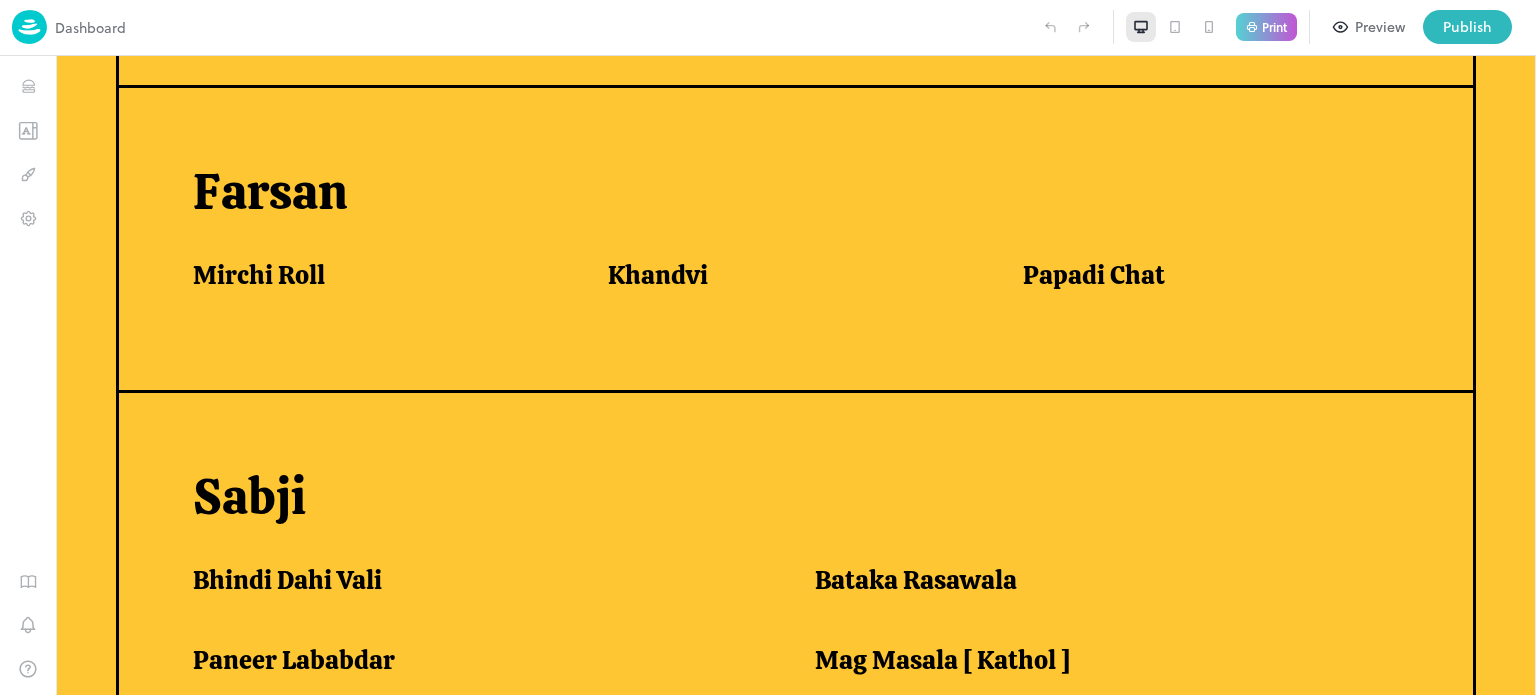 scroll, scrollTop: 1161, scrollLeft: 0, axis: vertical 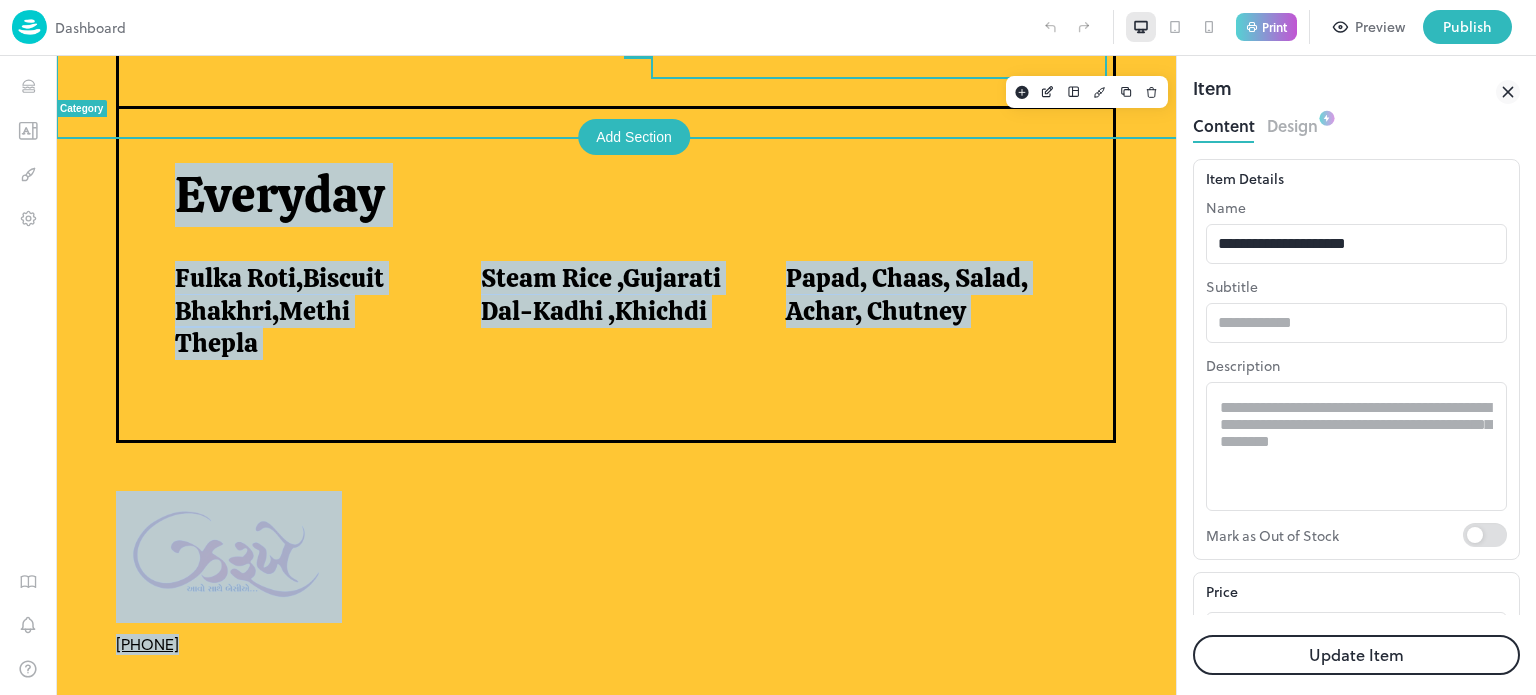 drag, startPoint x: 1364, startPoint y: 711, endPoint x: 899, endPoint y: 683, distance: 465.84225 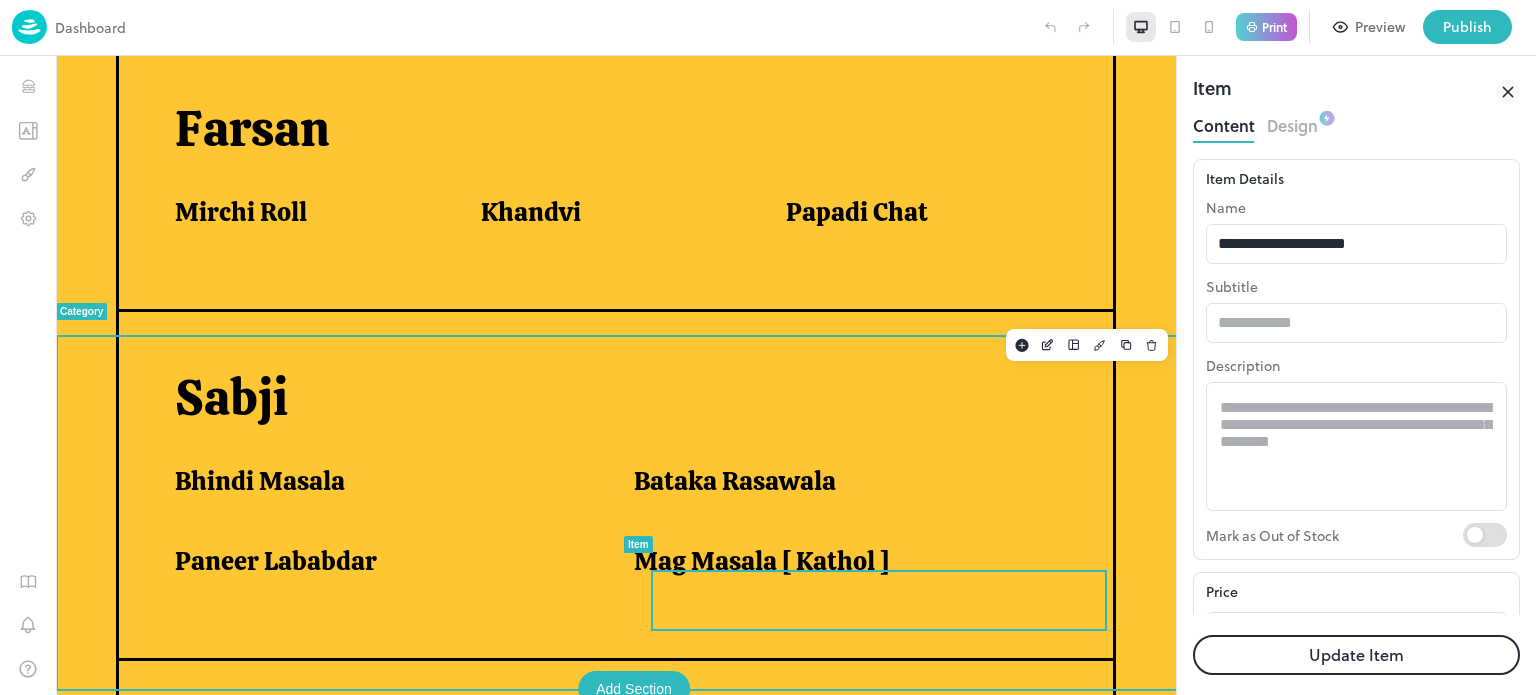 scroll, scrollTop: 1021, scrollLeft: 0, axis: vertical 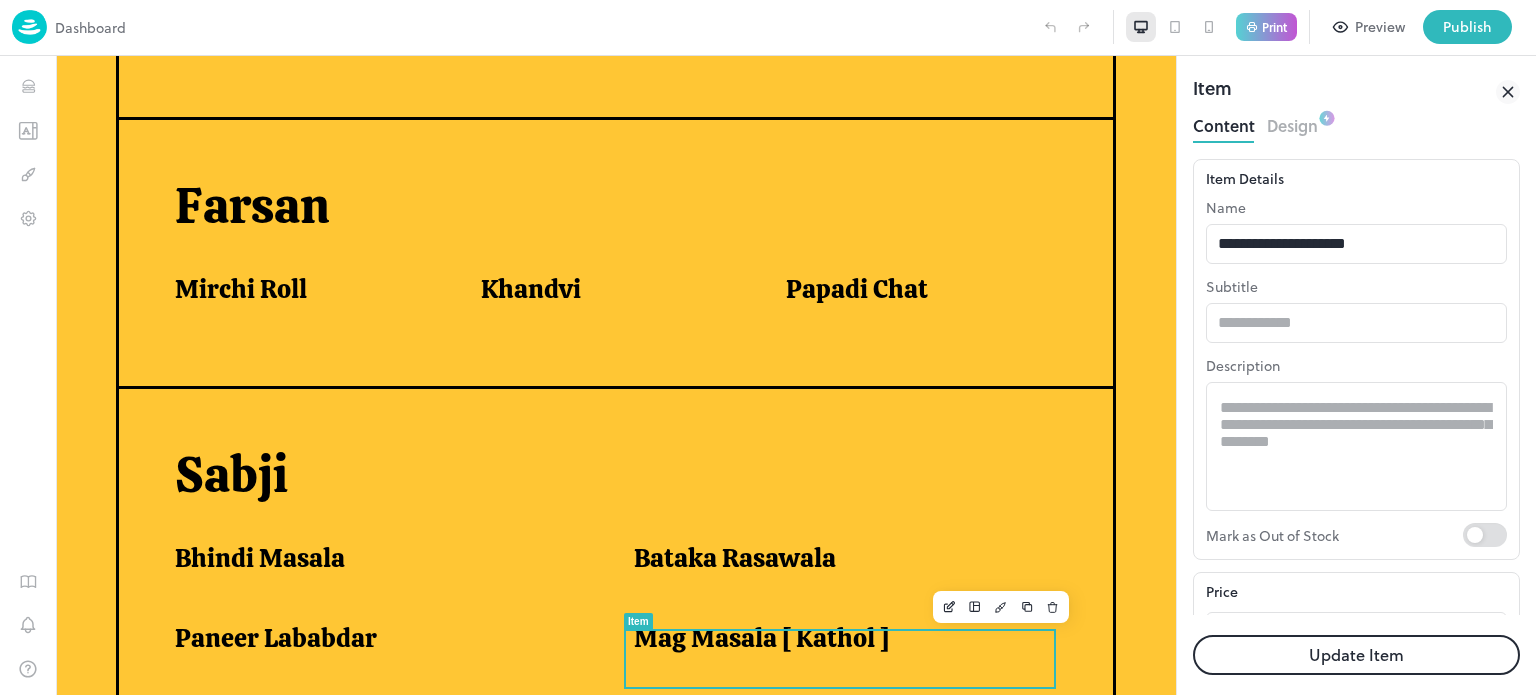 click on "Update Item" at bounding box center (1356, 655) 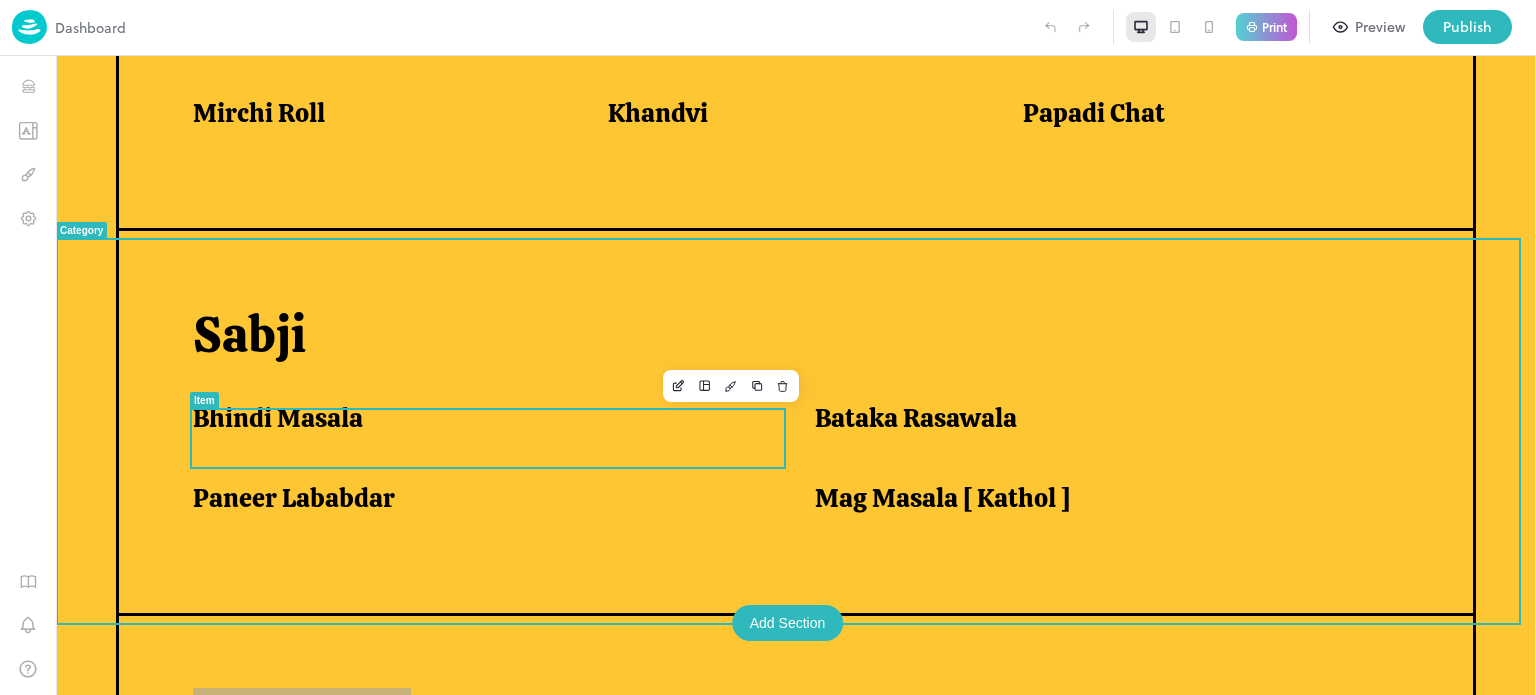 scroll, scrollTop: 1334, scrollLeft: 0, axis: vertical 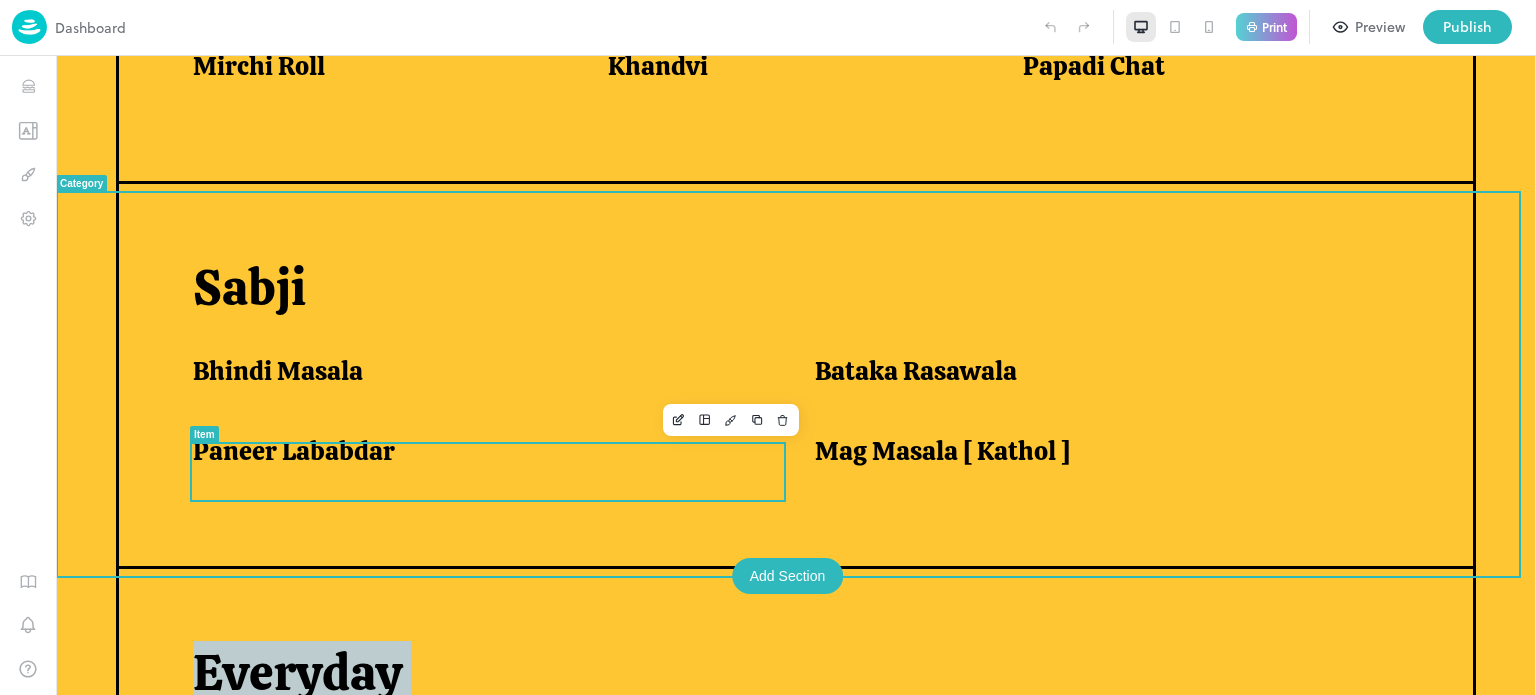 click on "Paneer Lababdar" at bounding box center (294, 451) 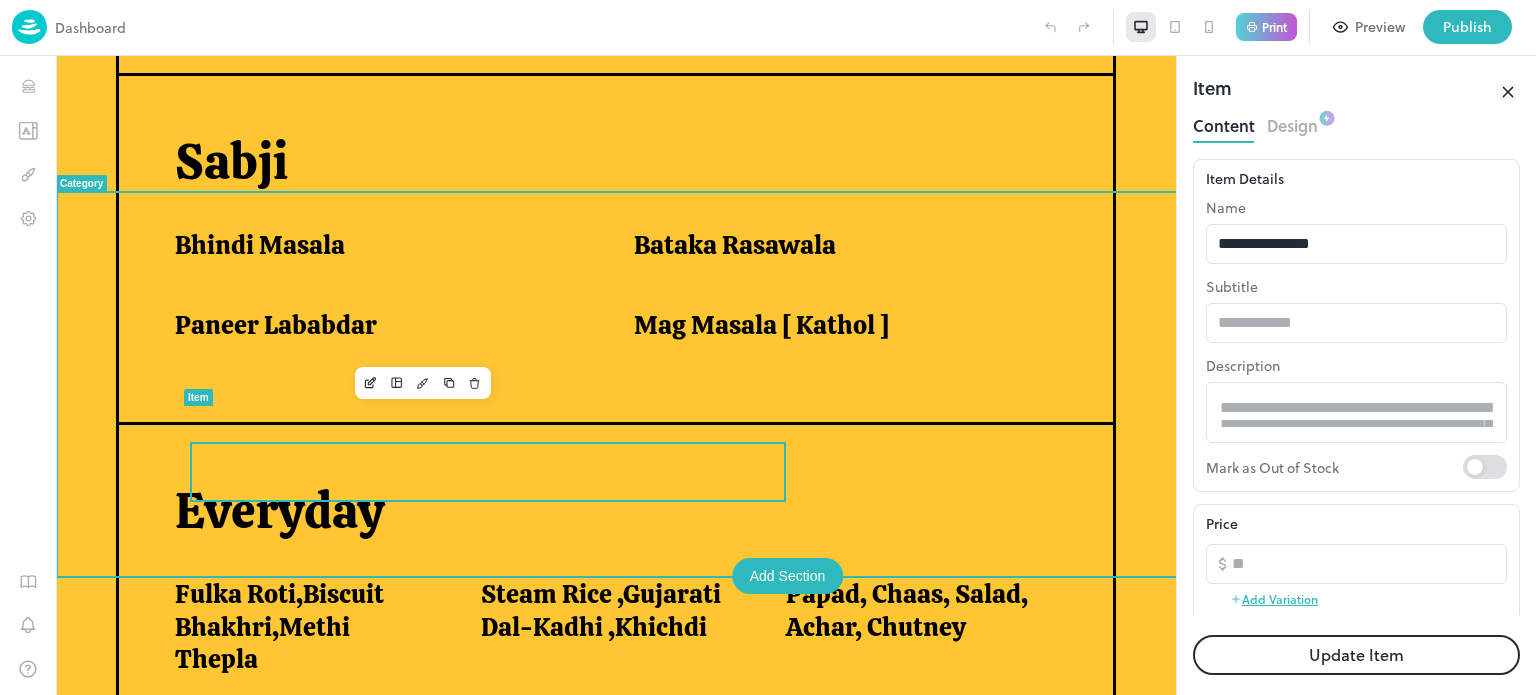 scroll, scrollTop: 1244, scrollLeft: 0, axis: vertical 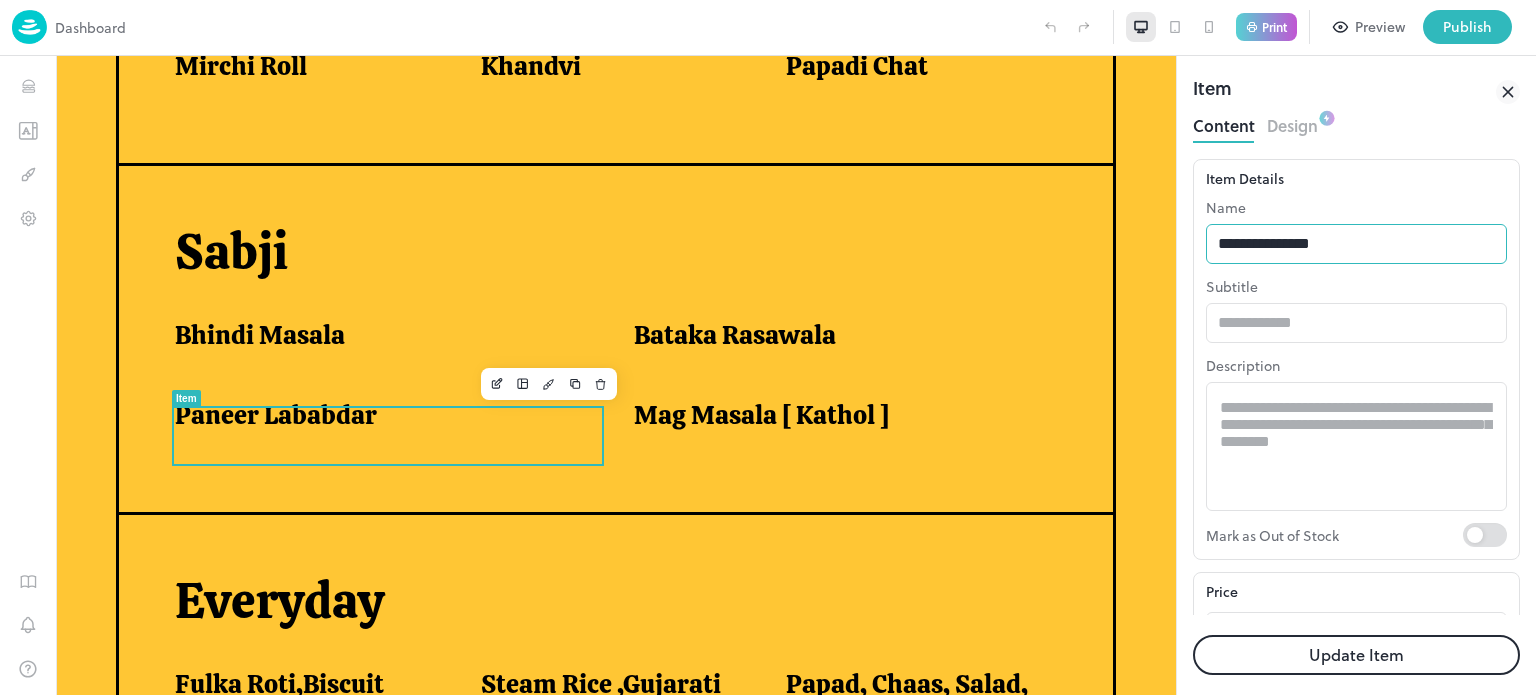 click on "**********" at bounding box center (1356, 244) 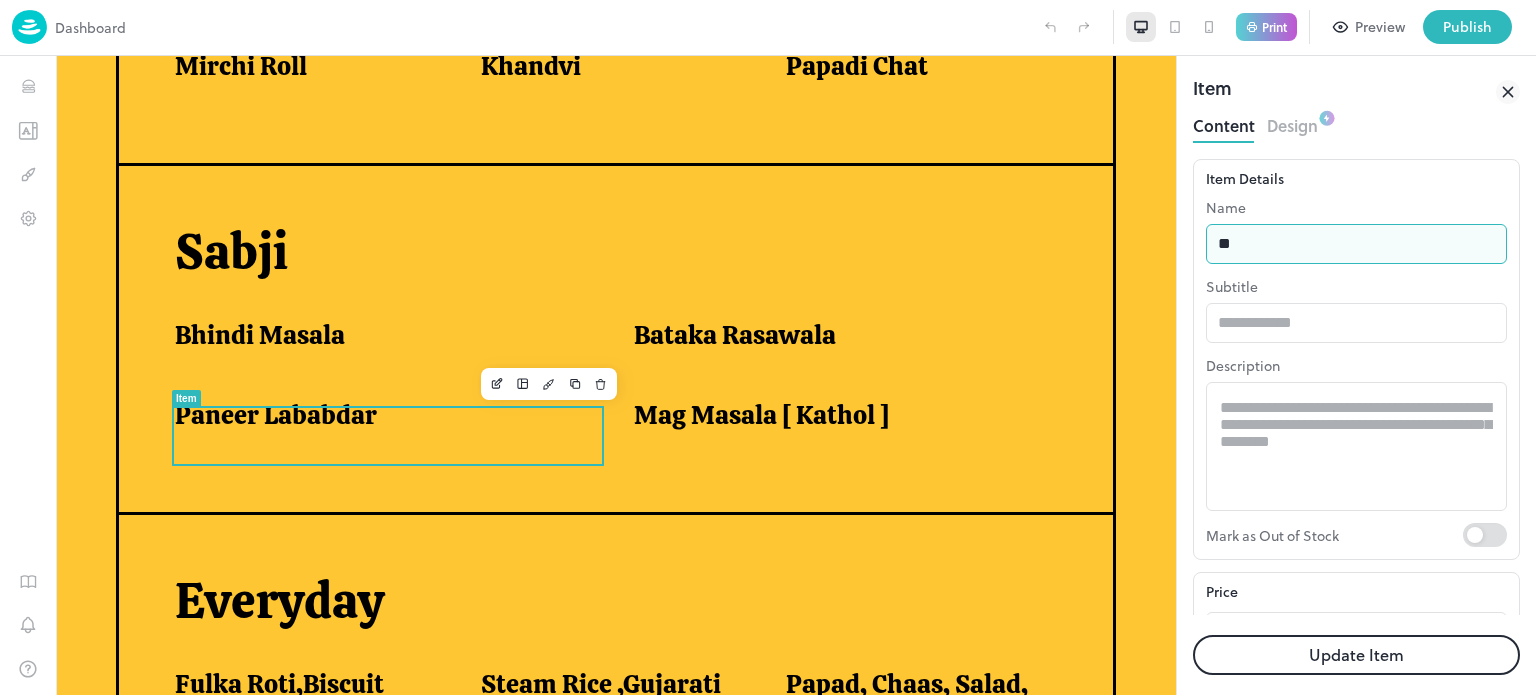 type on "*" 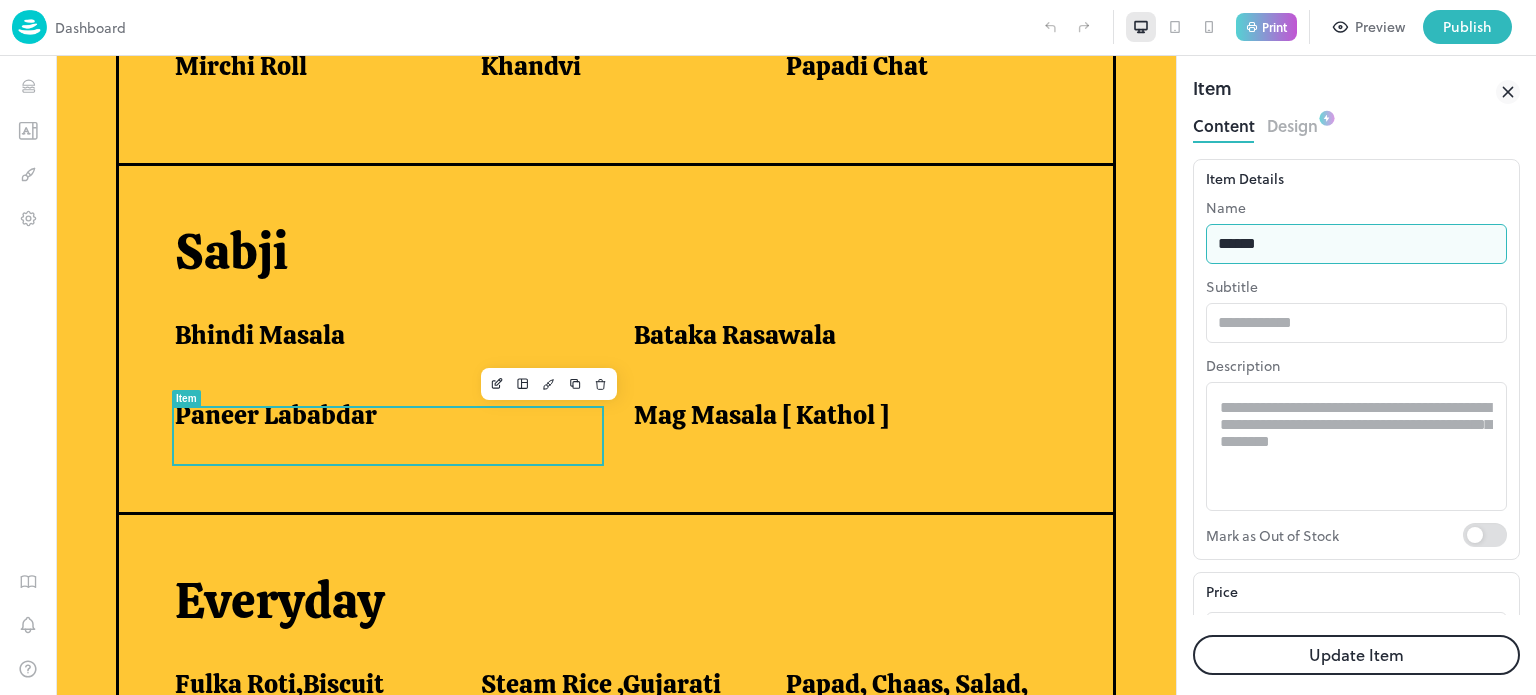 type on "**********" 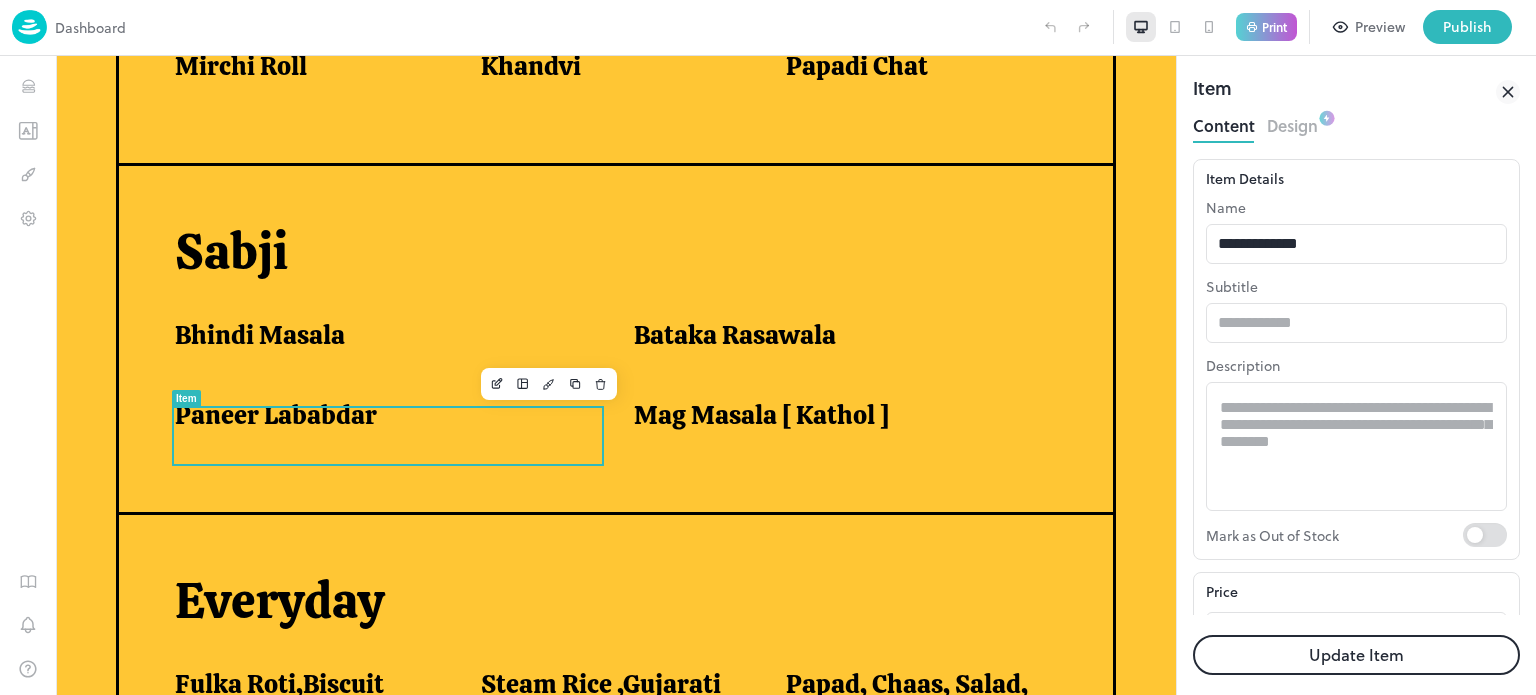 click on "Update Item" at bounding box center (1356, 655) 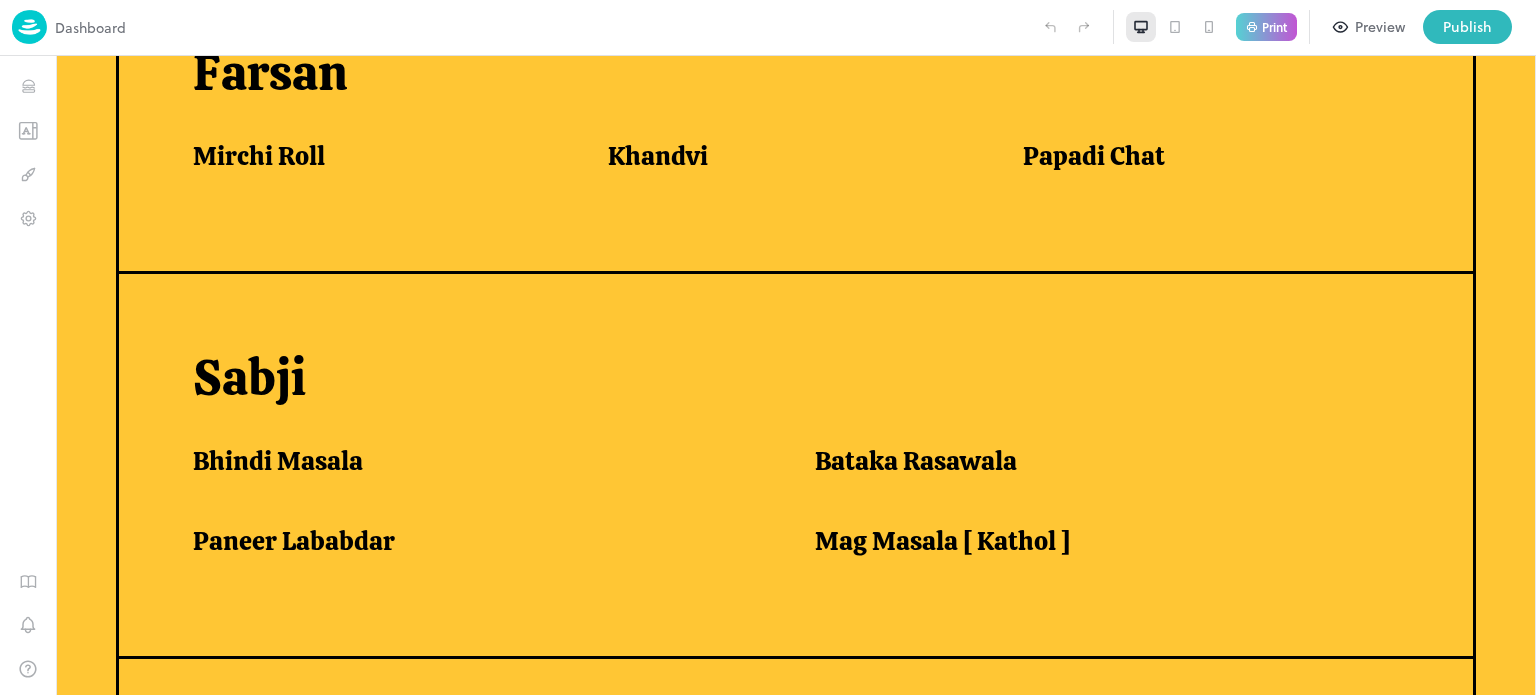 scroll, scrollTop: 1334, scrollLeft: 0, axis: vertical 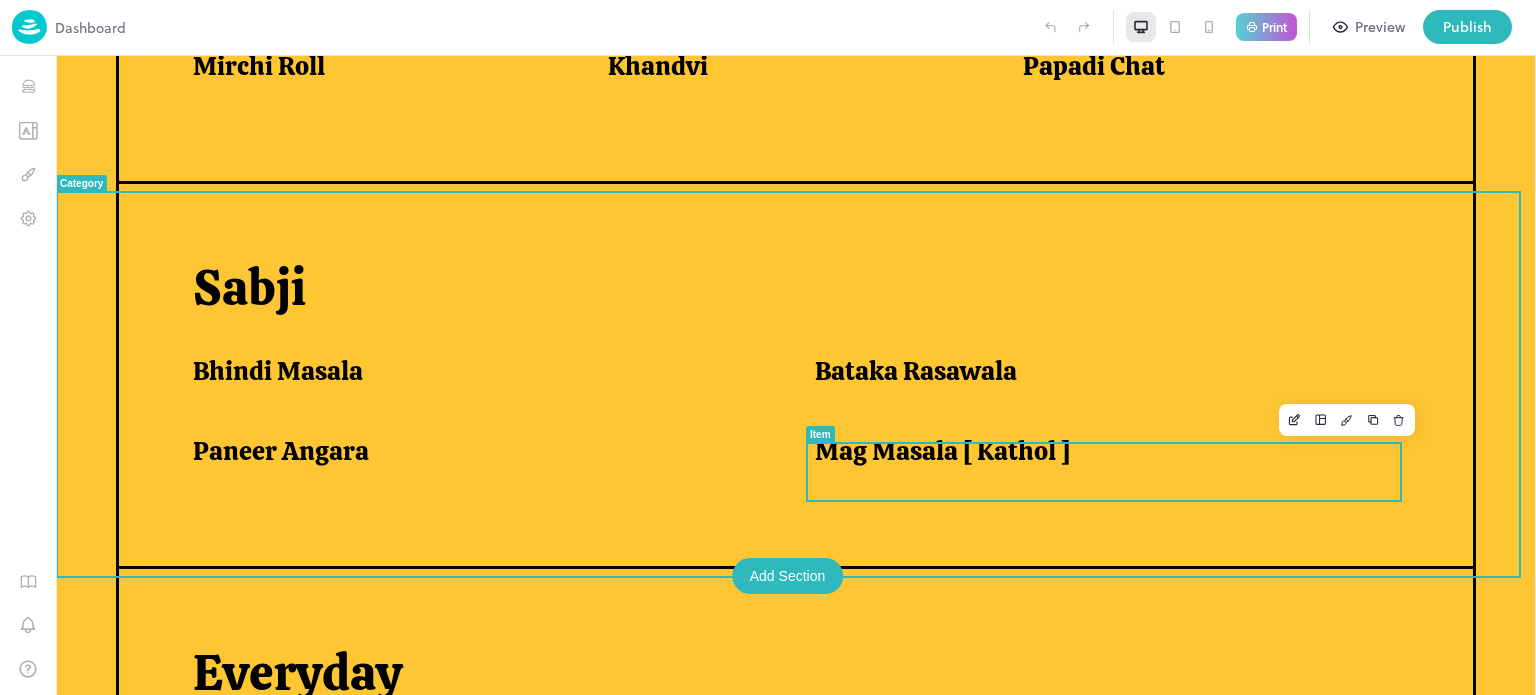 click on "Mag Masala [ Kathol ]" at bounding box center (942, 451) 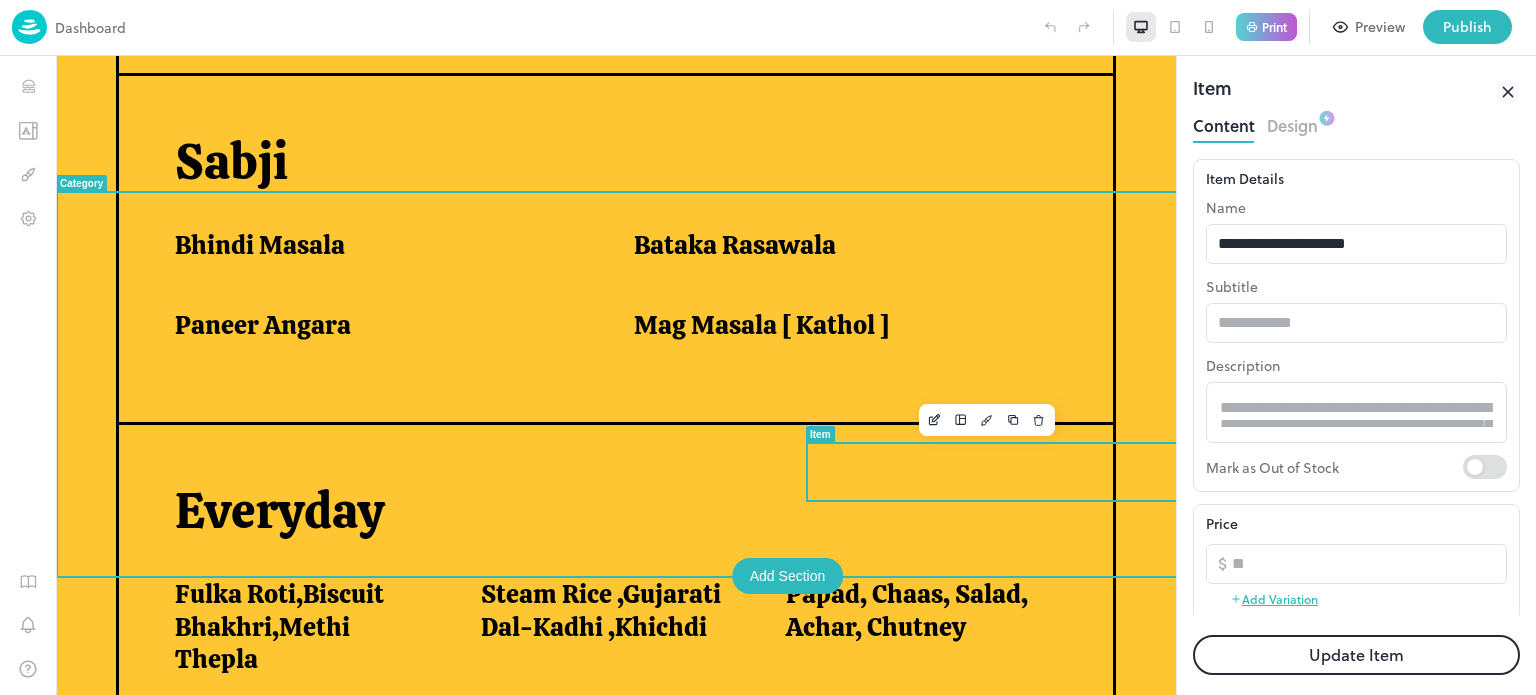 scroll, scrollTop: 1244, scrollLeft: 0, axis: vertical 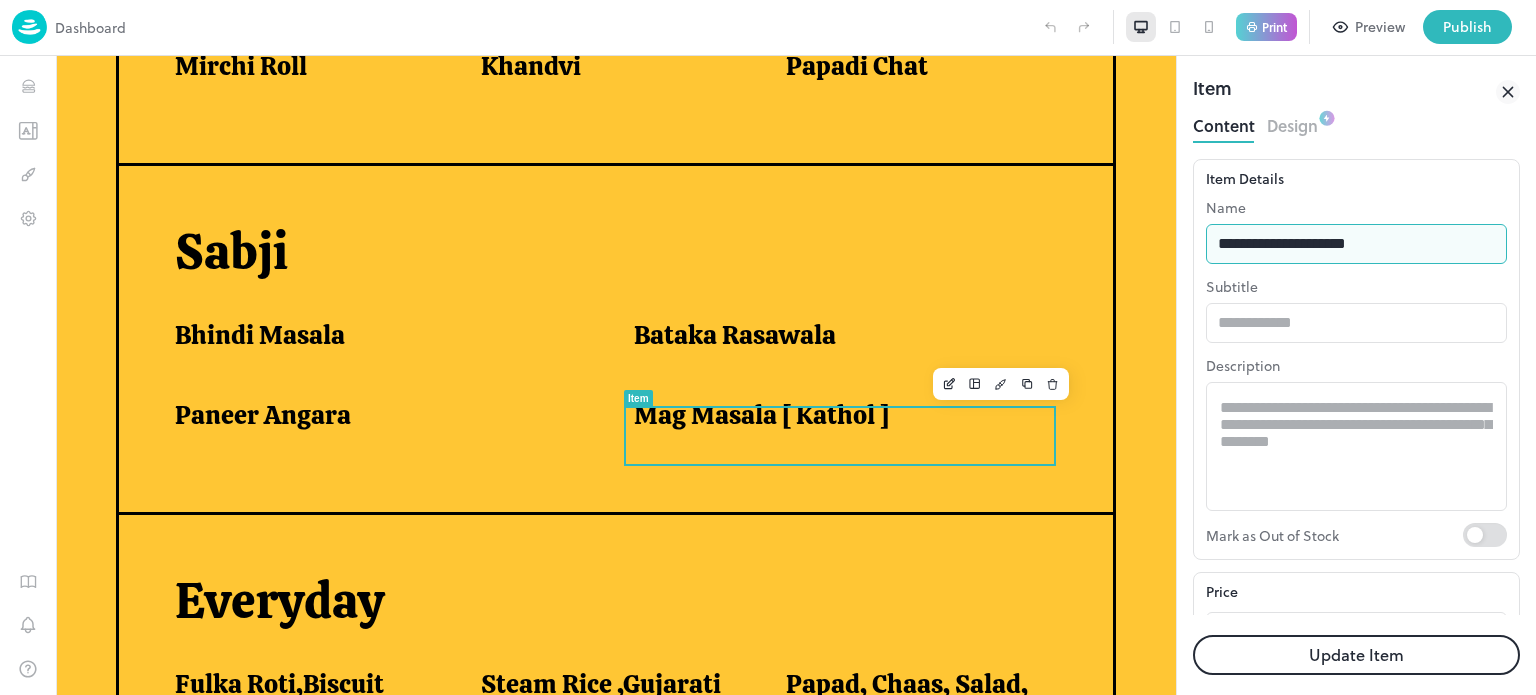 click on "**********" at bounding box center (1356, 244) 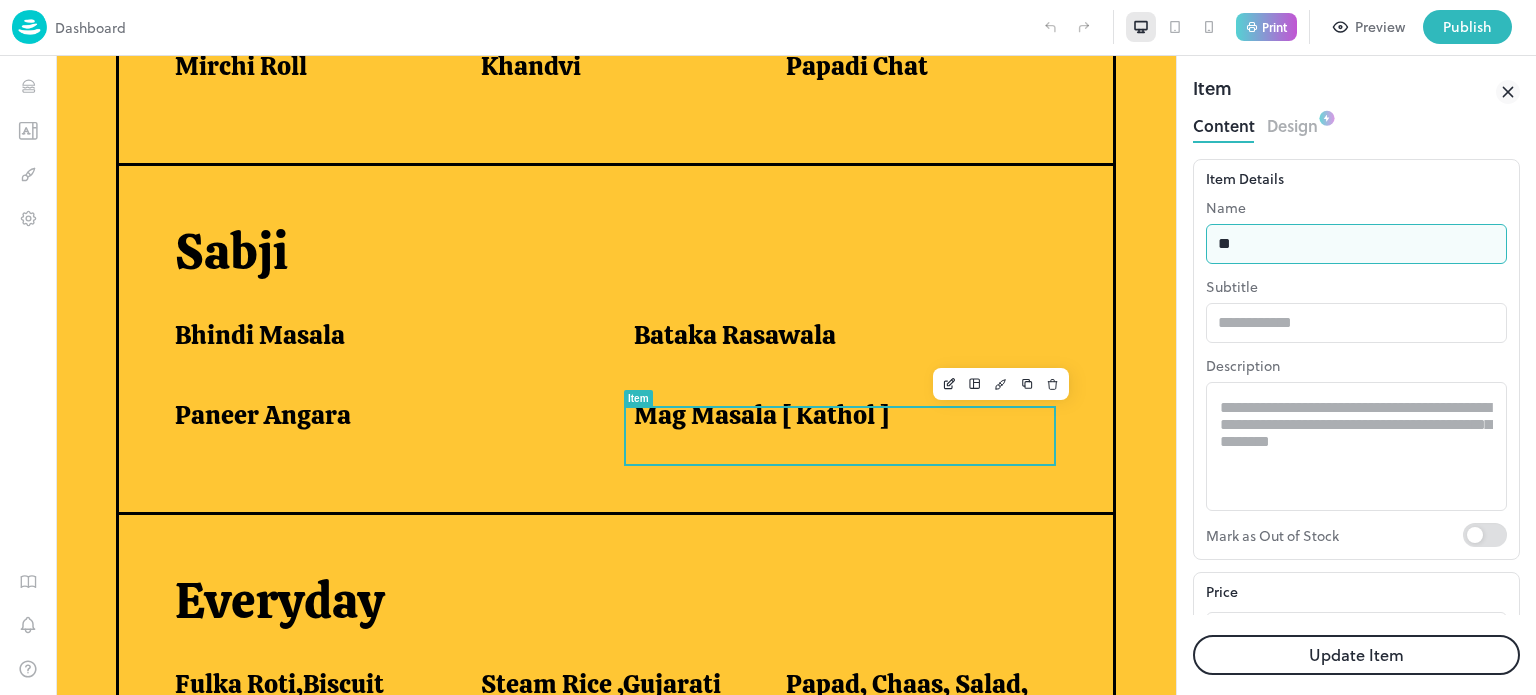 type on "*" 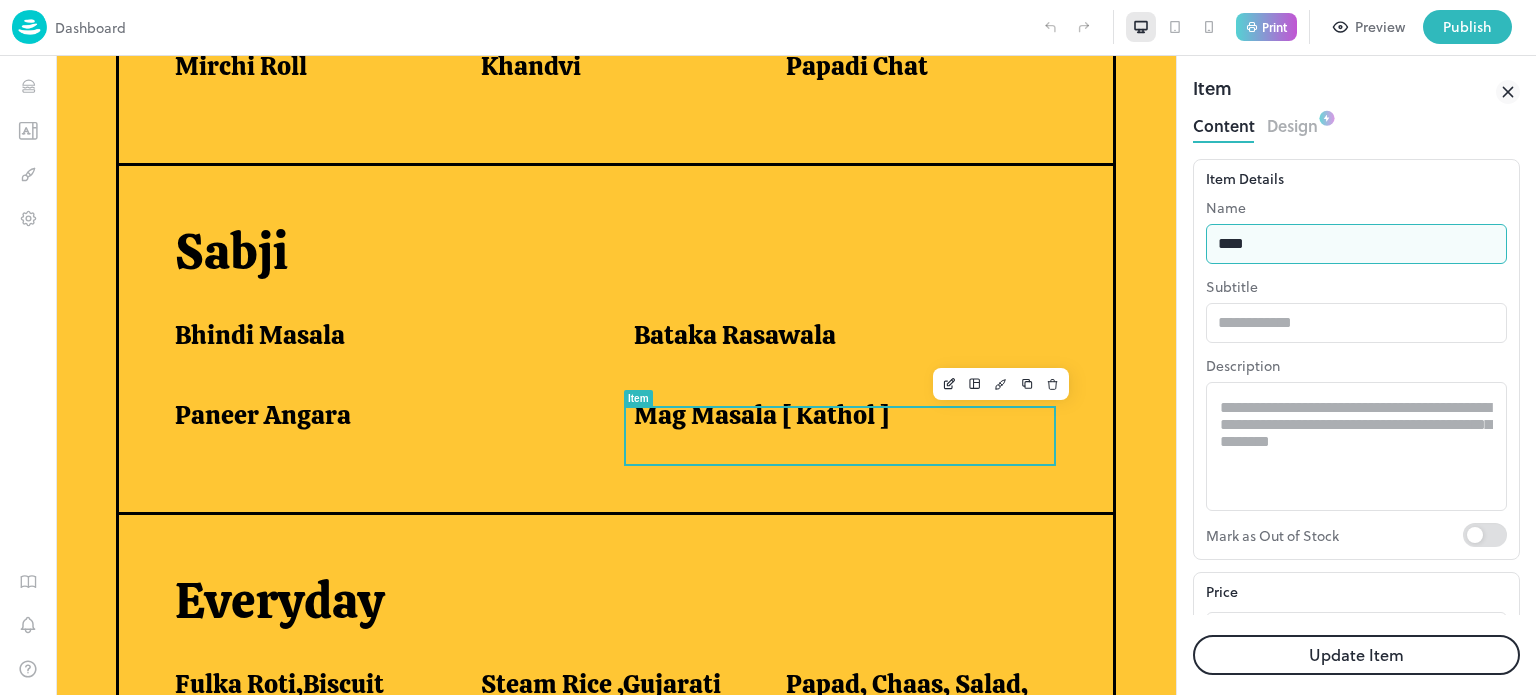 type on "**********" 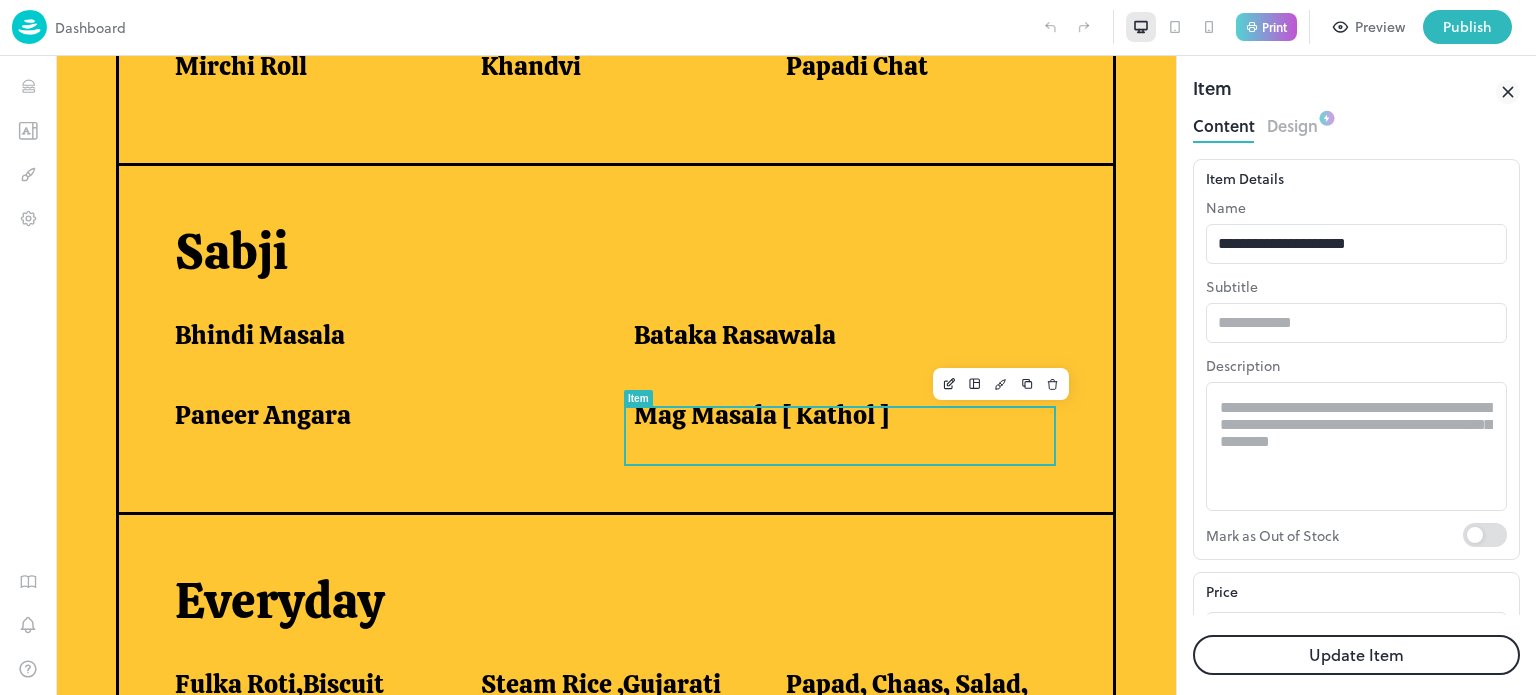 click on "Update Item" at bounding box center [1356, 655] 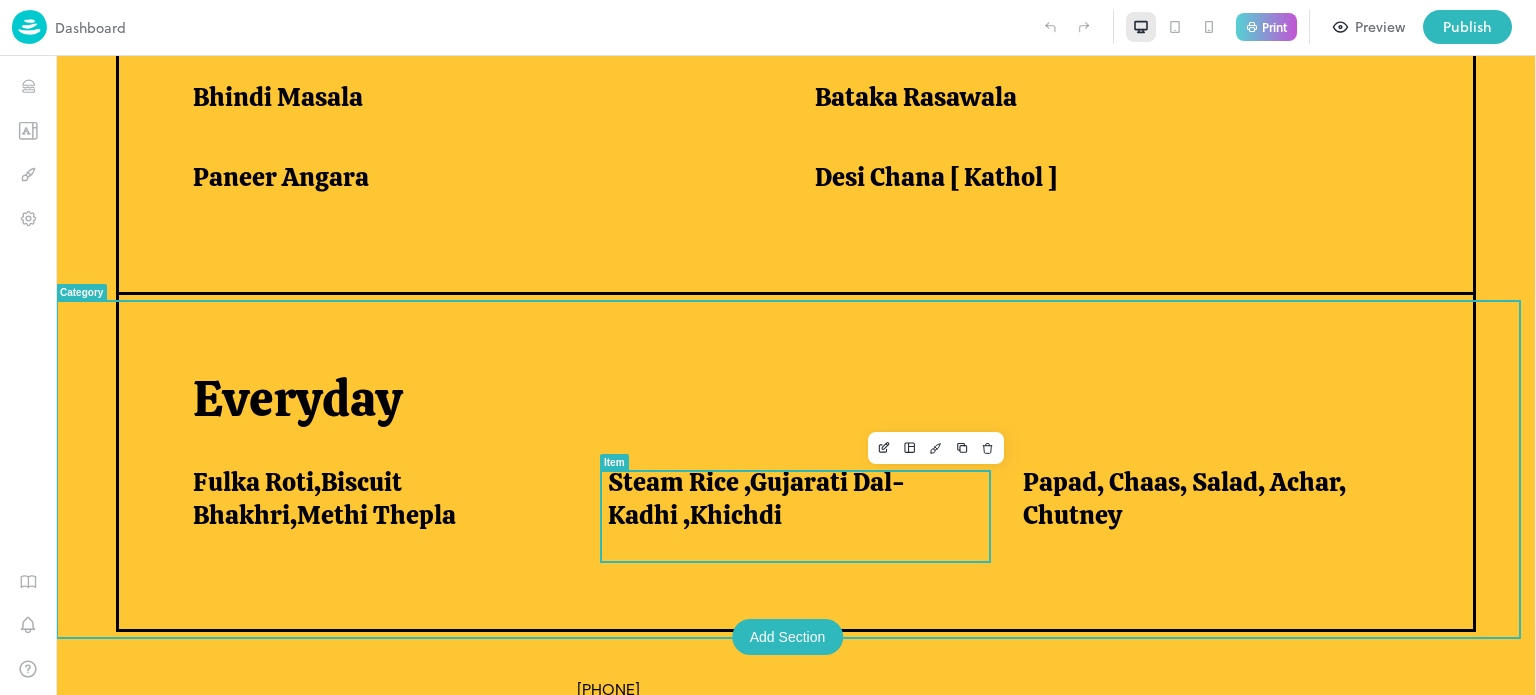 scroll, scrollTop: 1609, scrollLeft: 0, axis: vertical 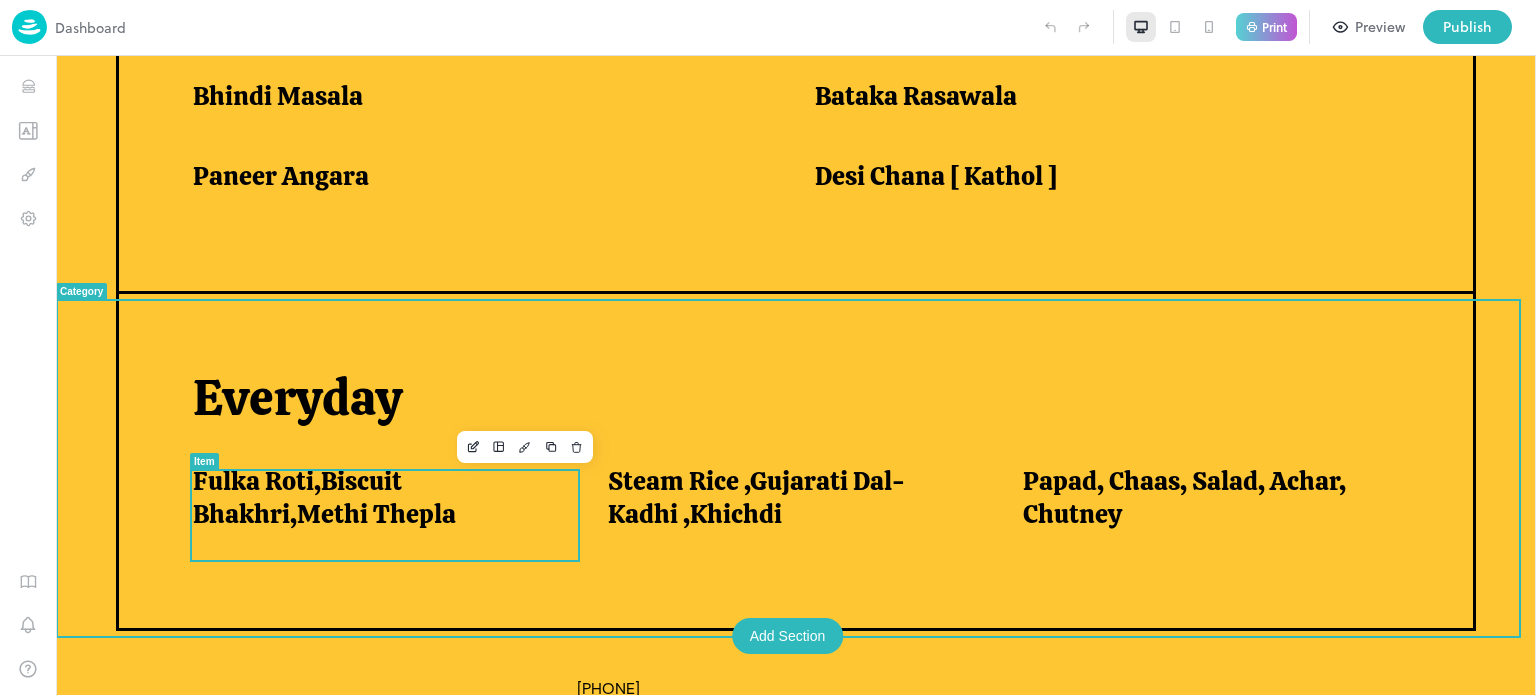 click on "Fulka Roti,Biscuit Bhakhri,Methi Thepla" at bounding box center (376, 497) 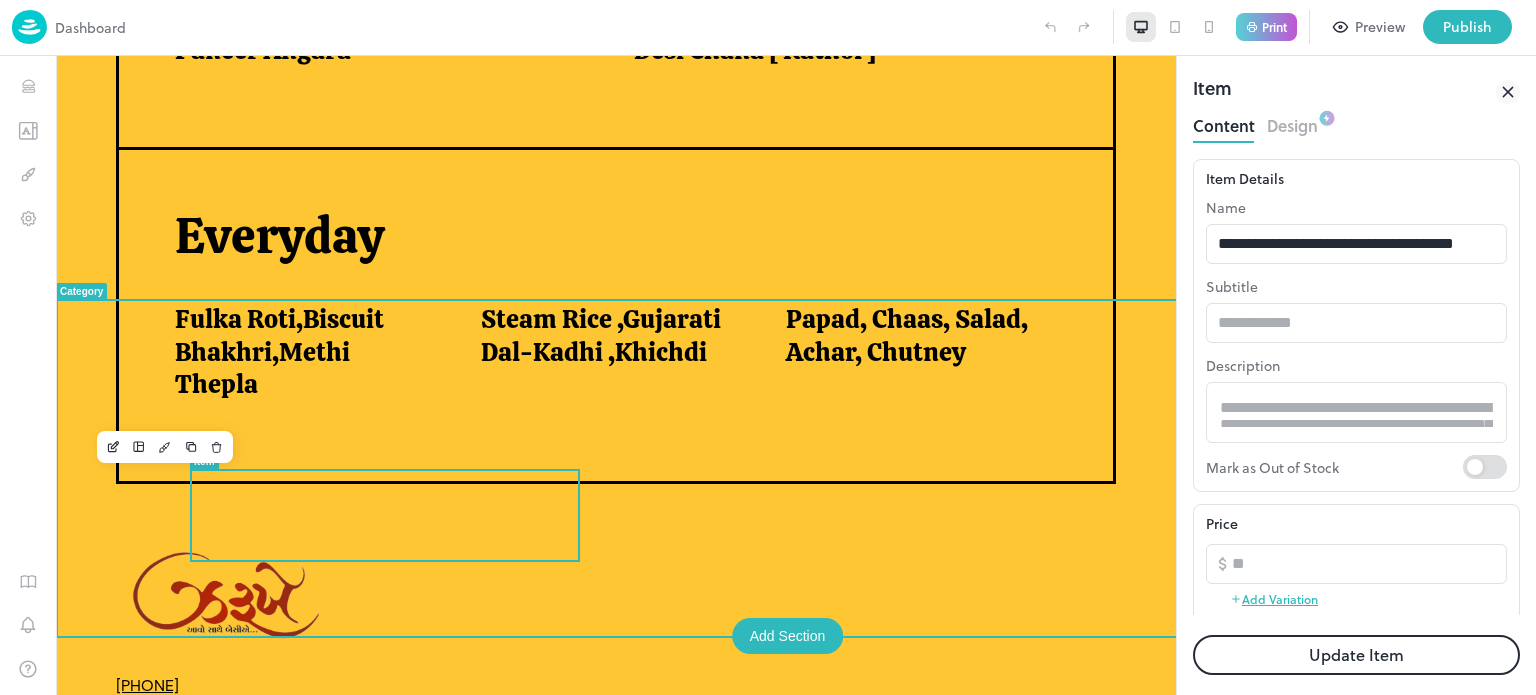 scroll, scrollTop: 1513, scrollLeft: 0, axis: vertical 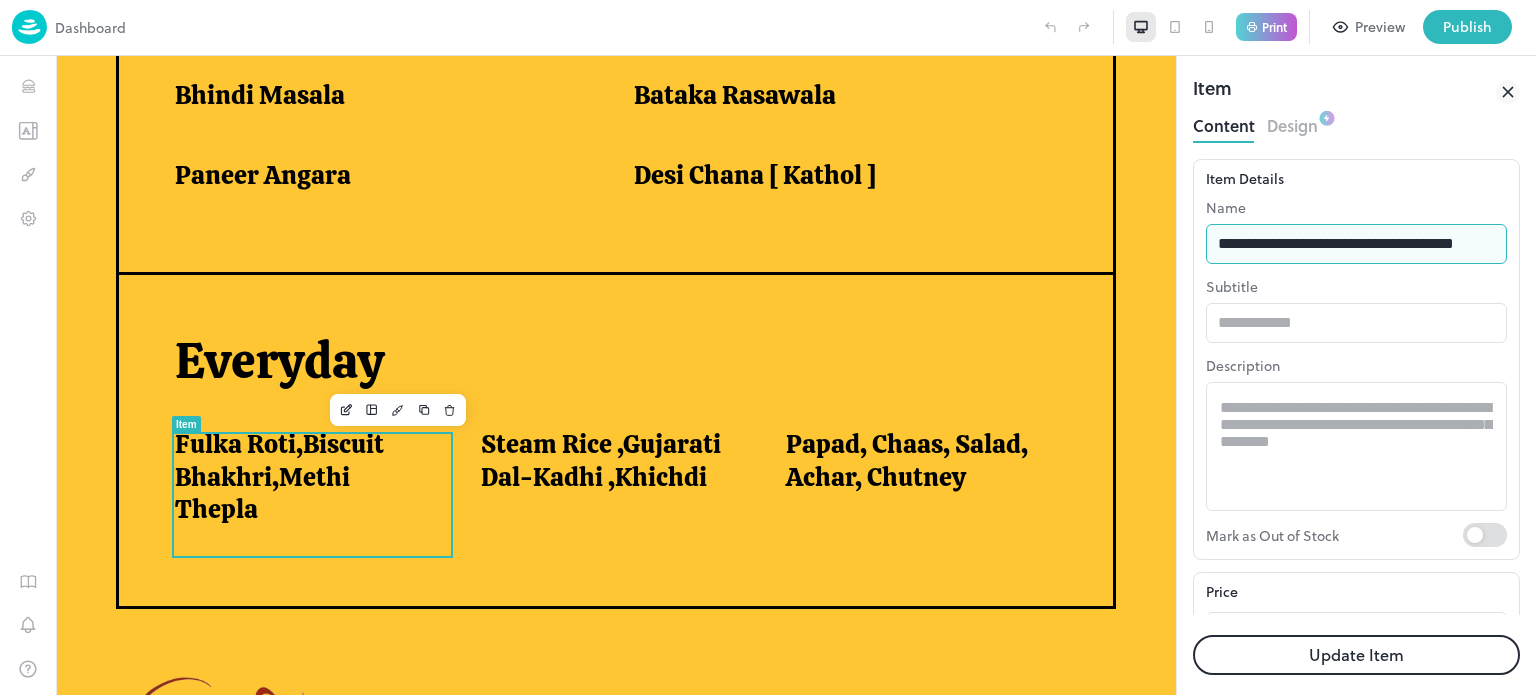 click on "**********" at bounding box center (1356, 244) 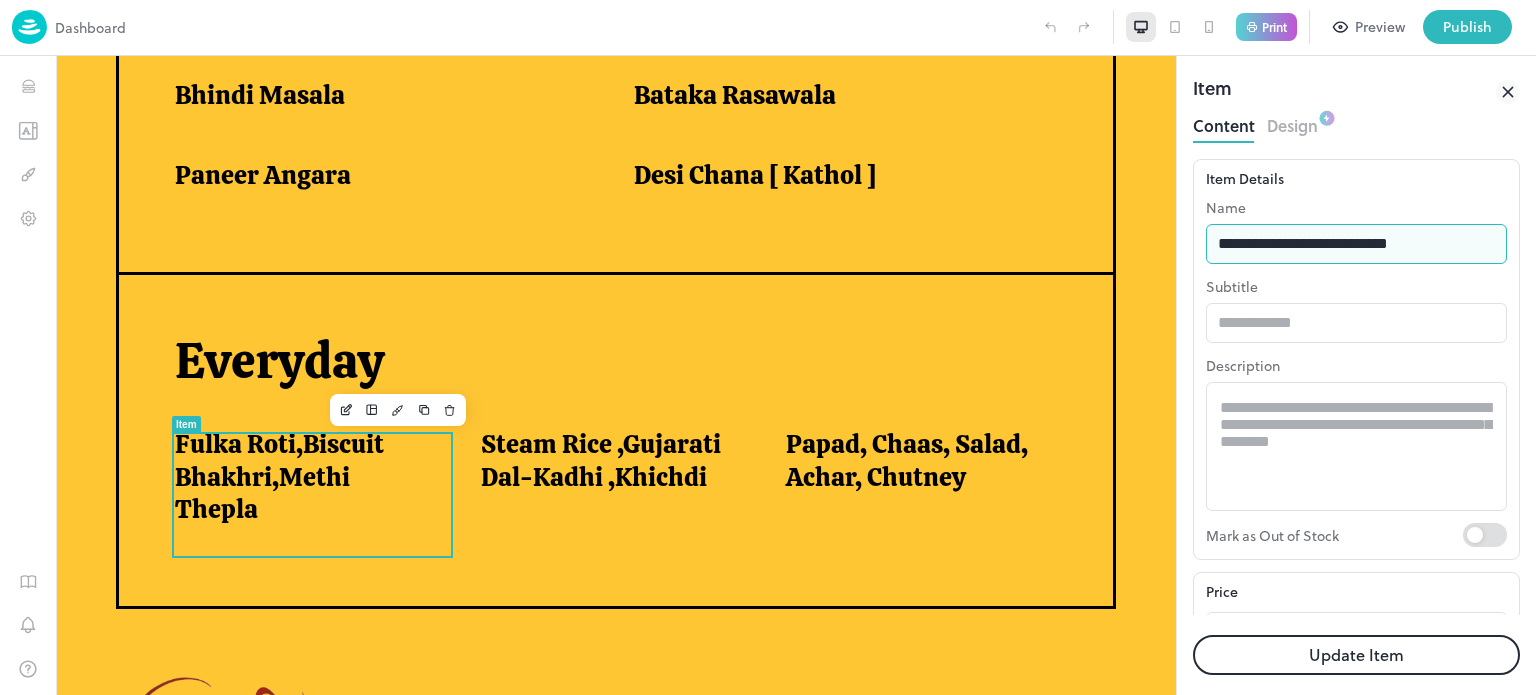 click on "**********" at bounding box center (1356, 244) 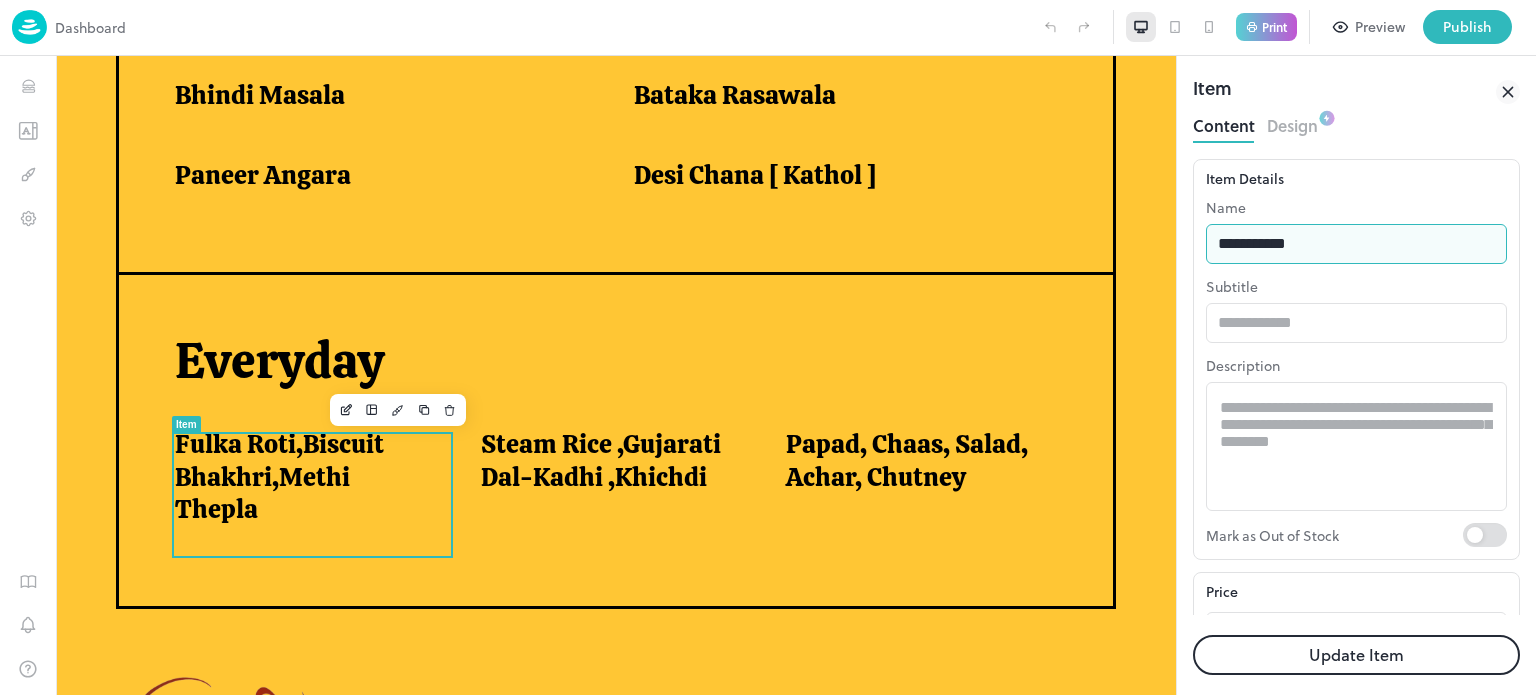 type on "**********" 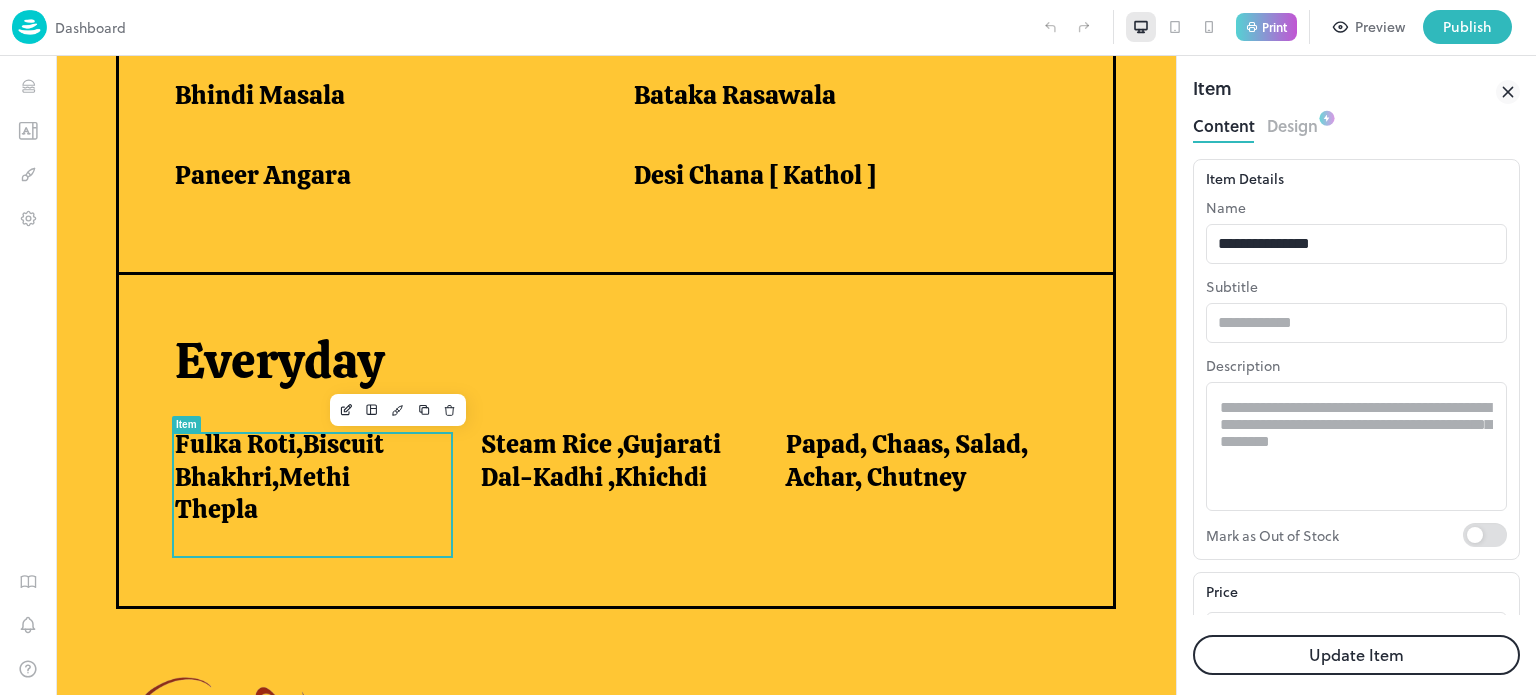 click on "Update Item" at bounding box center (1356, 655) 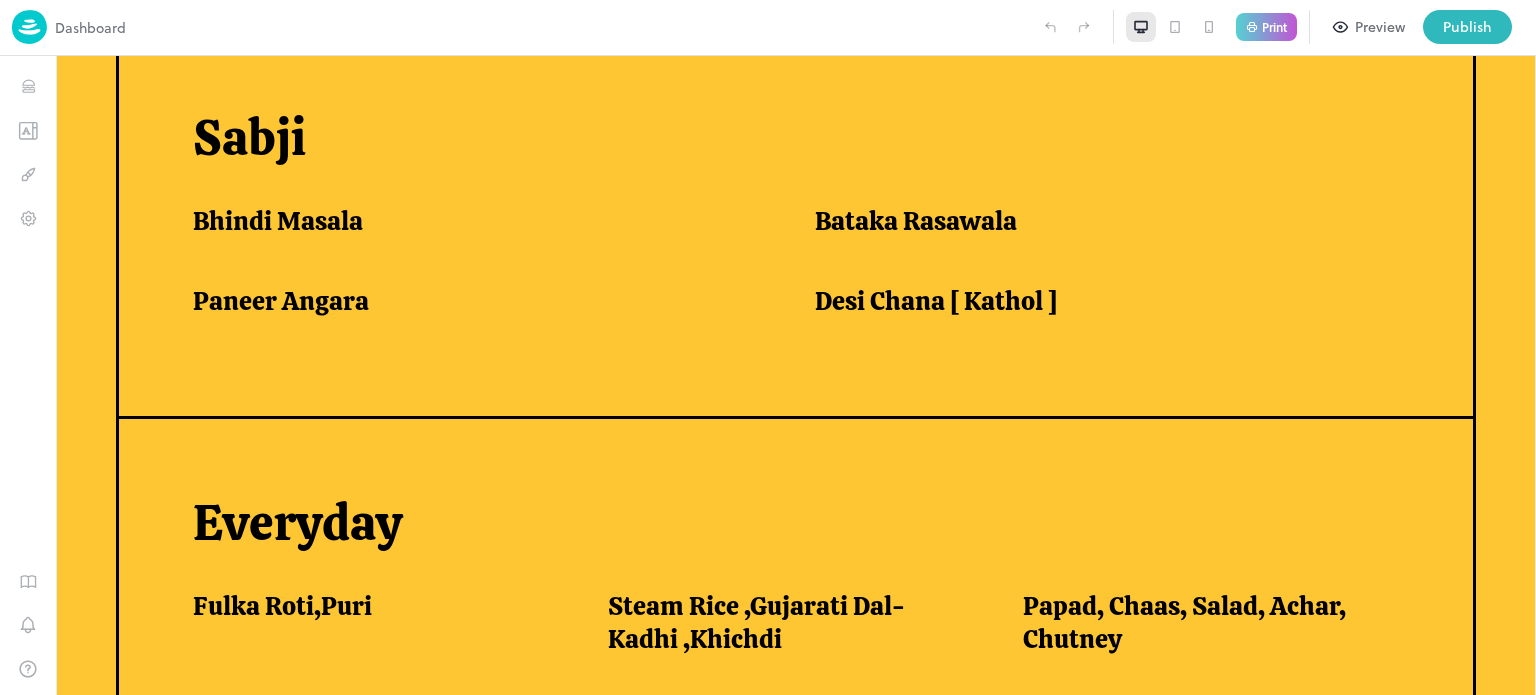 scroll, scrollTop: 1609, scrollLeft: 0, axis: vertical 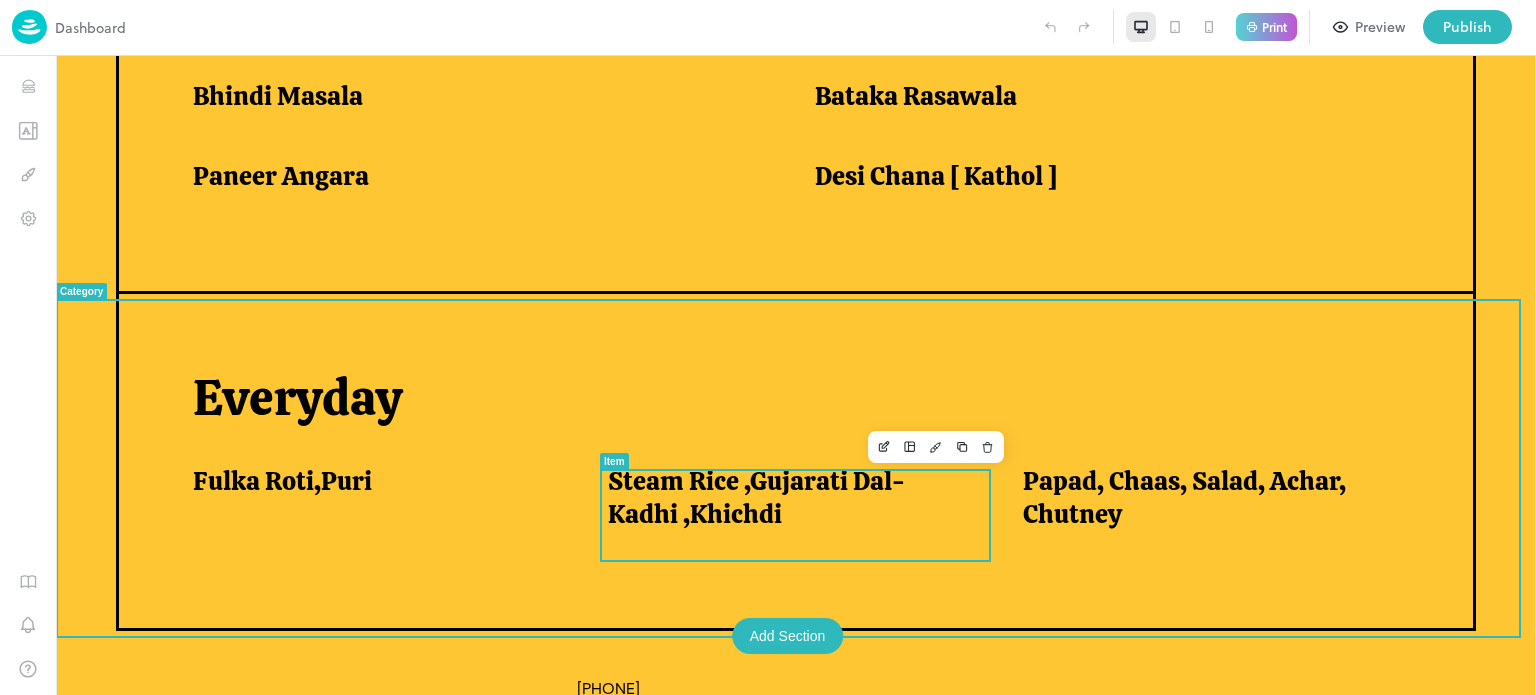 click on "Steam Rice ,Gujarati Dal-Kadhi ,Khichdi" at bounding box center [791, 497] 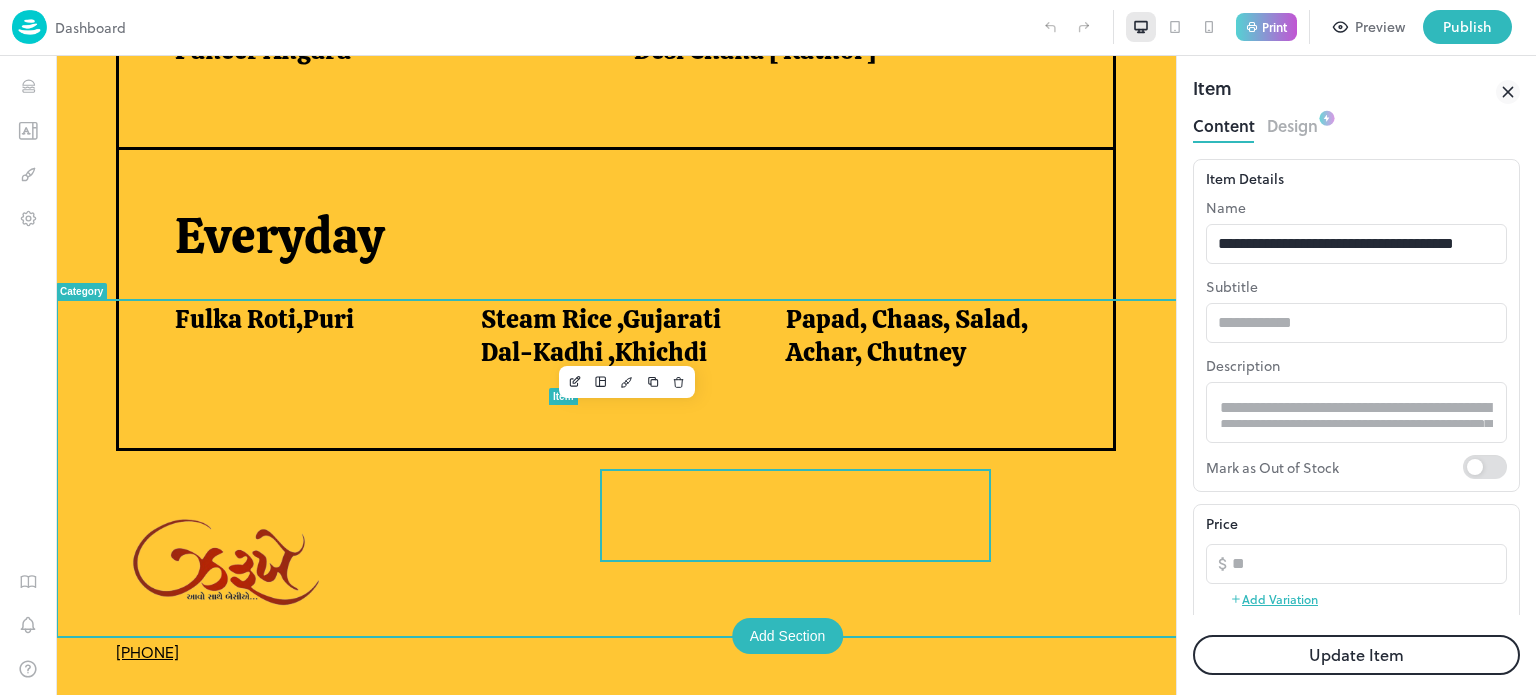 scroll, scrollTop: 0, scrollLeft: 0, axis: both 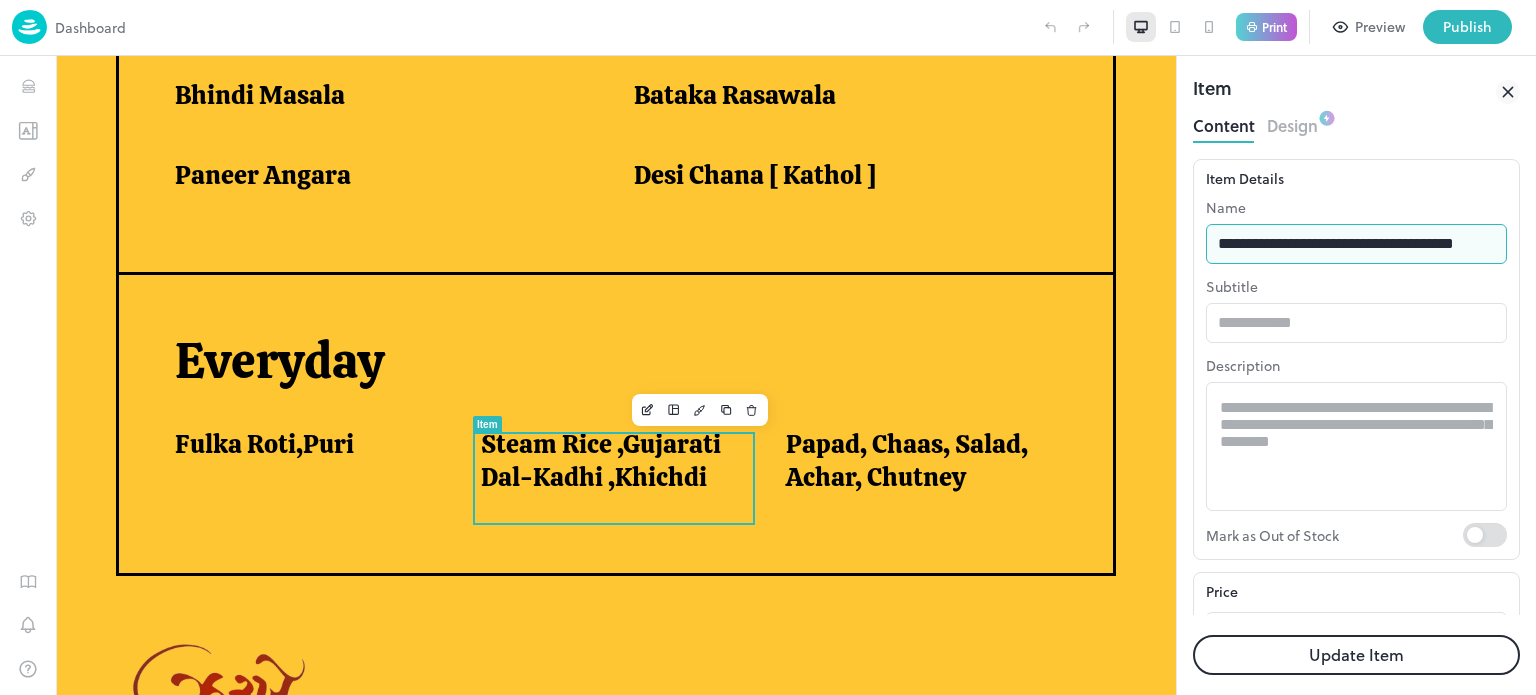 click on "**********" at bounding box center [1356, 244] 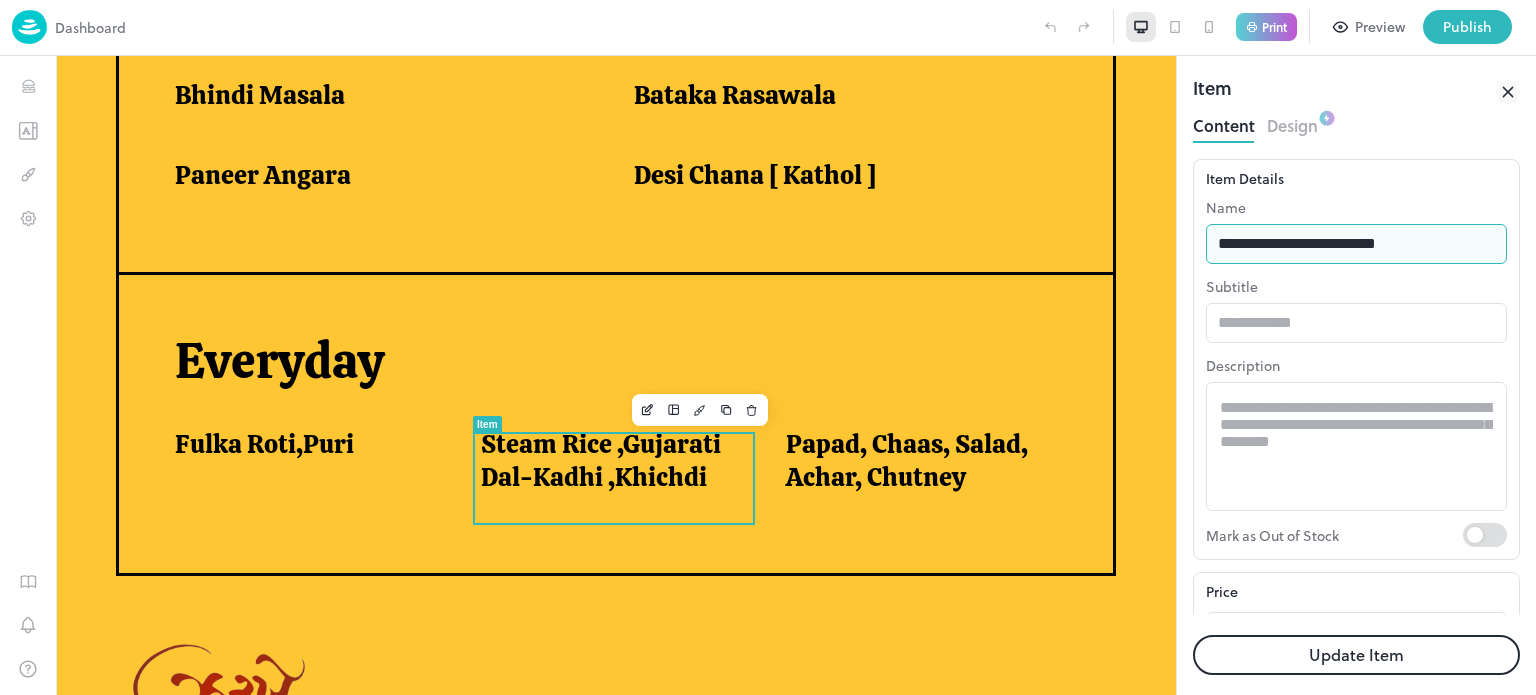click on "**********" at bounding box center (1356, 244) 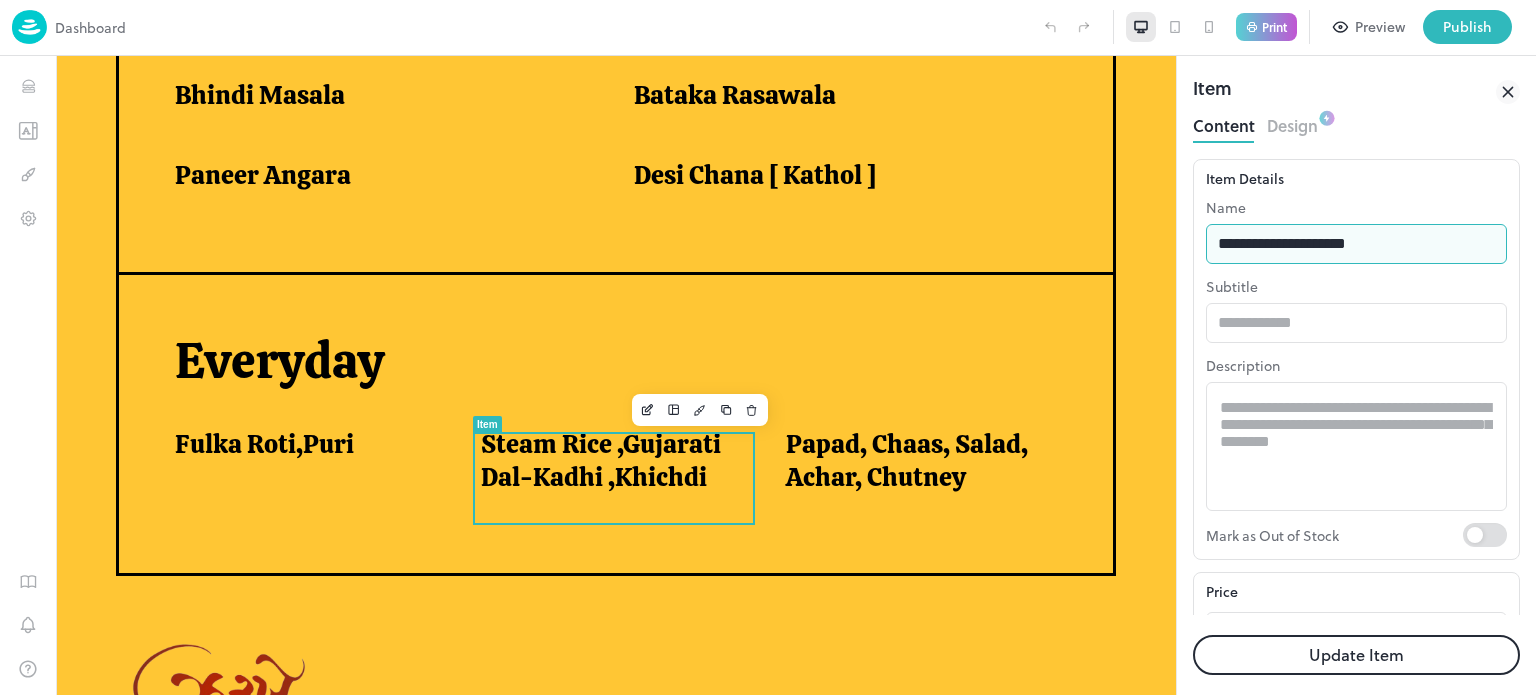 type on "**********" 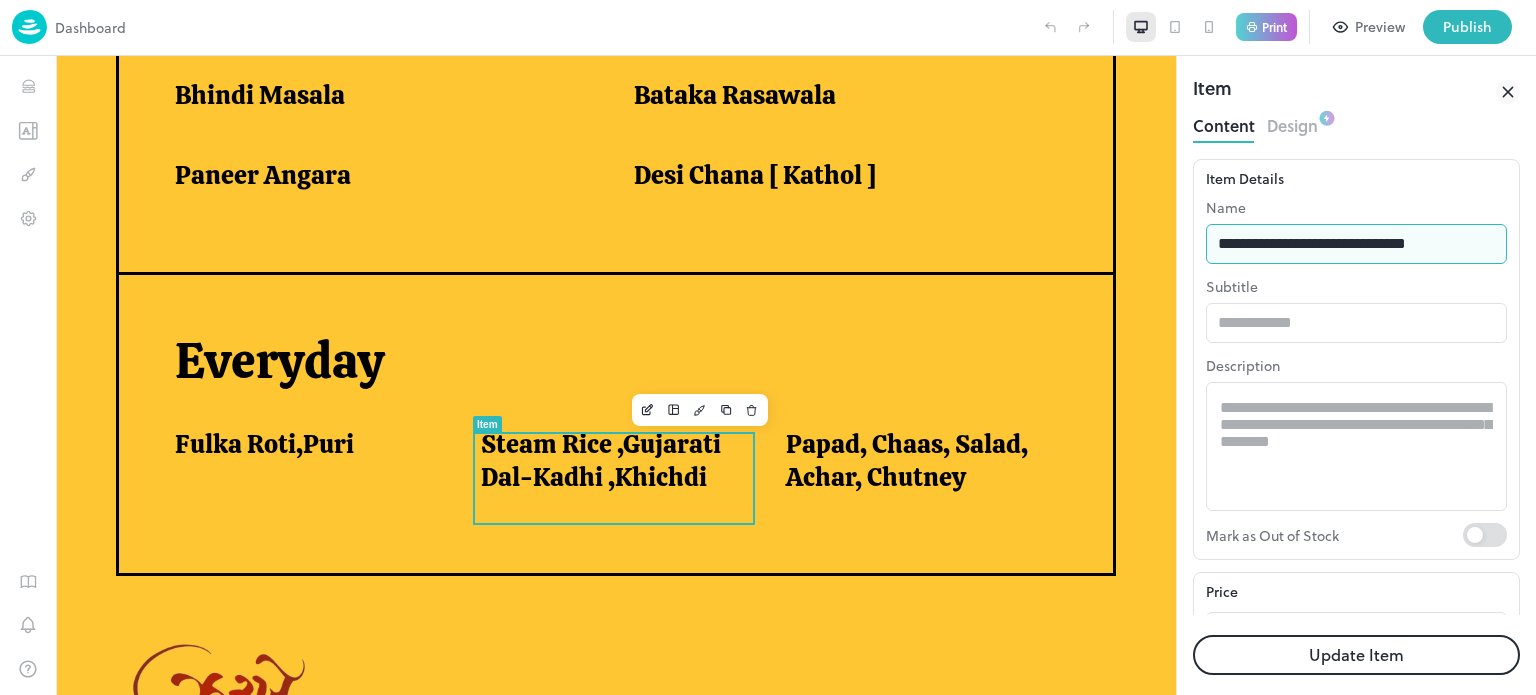 click on "Update Item" at bounding box center [1356, 655] 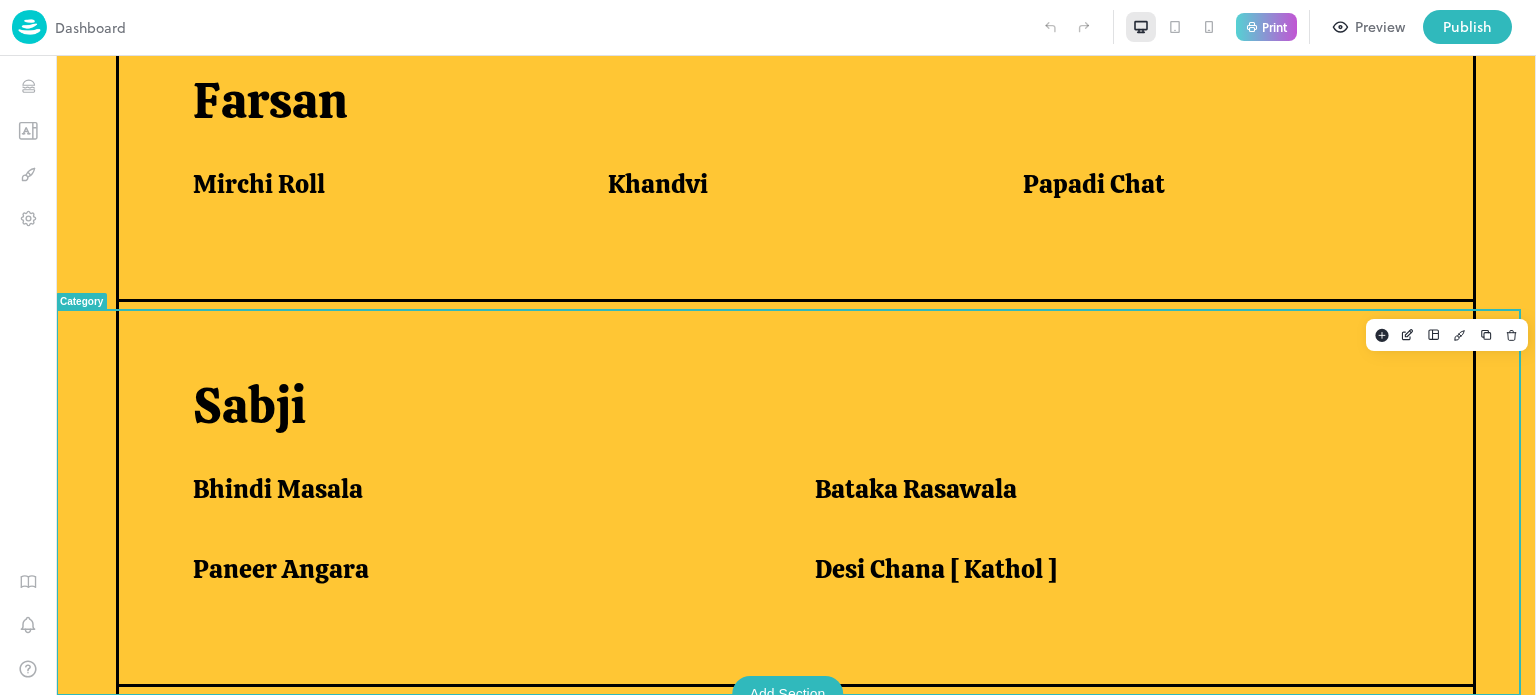 scroll, scrollTop: 1210, scrollLeft: 0, axis: vertical 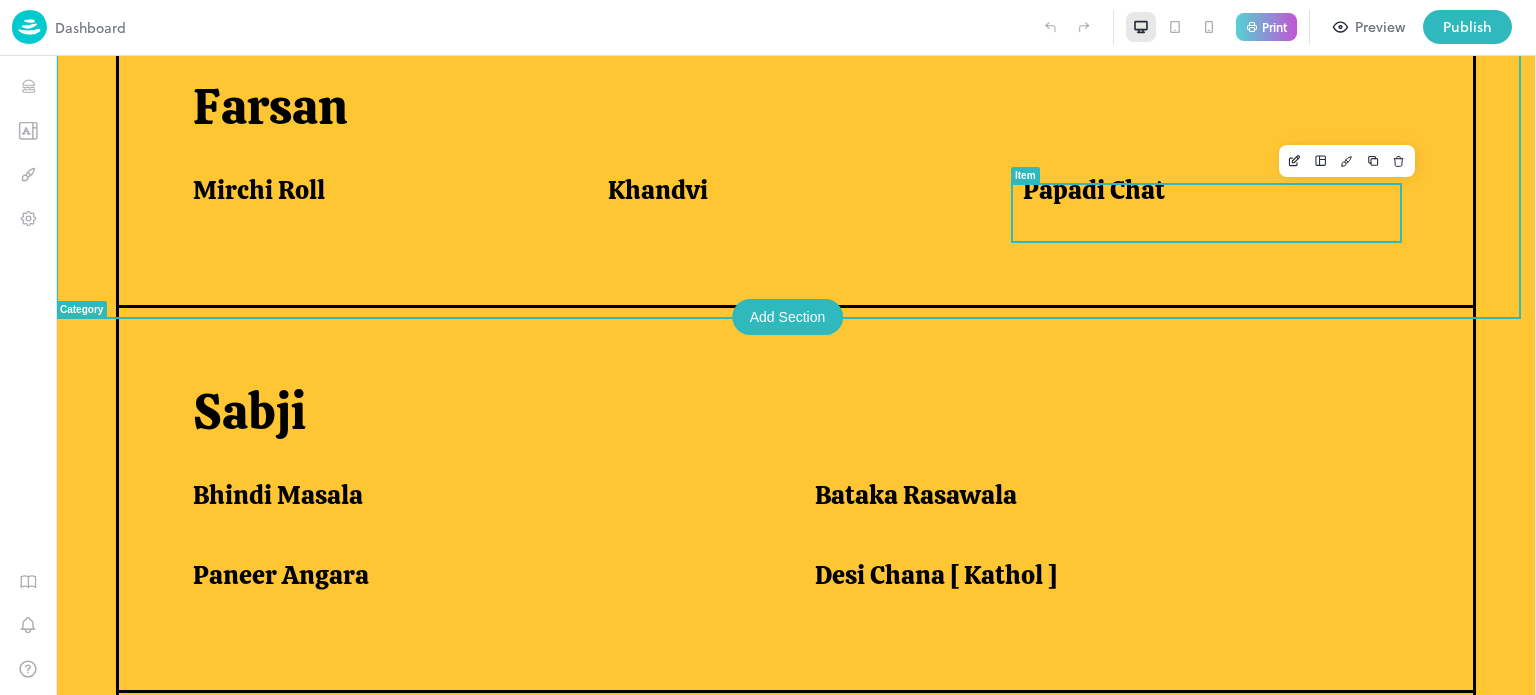 click on "Papadi Chat" at bounding box center [1094, 190] 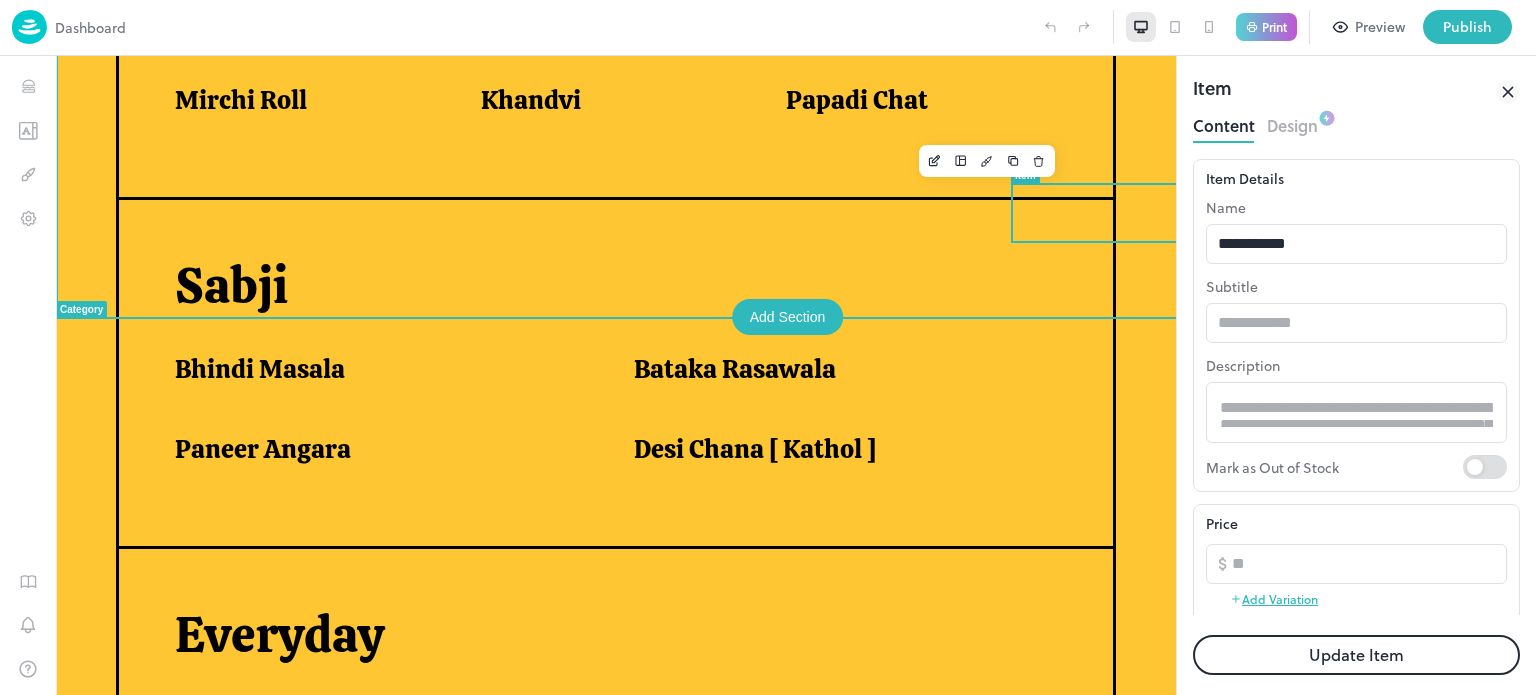scroll, scrollTop: 1142, scrollLeft: 0, axis: vertical 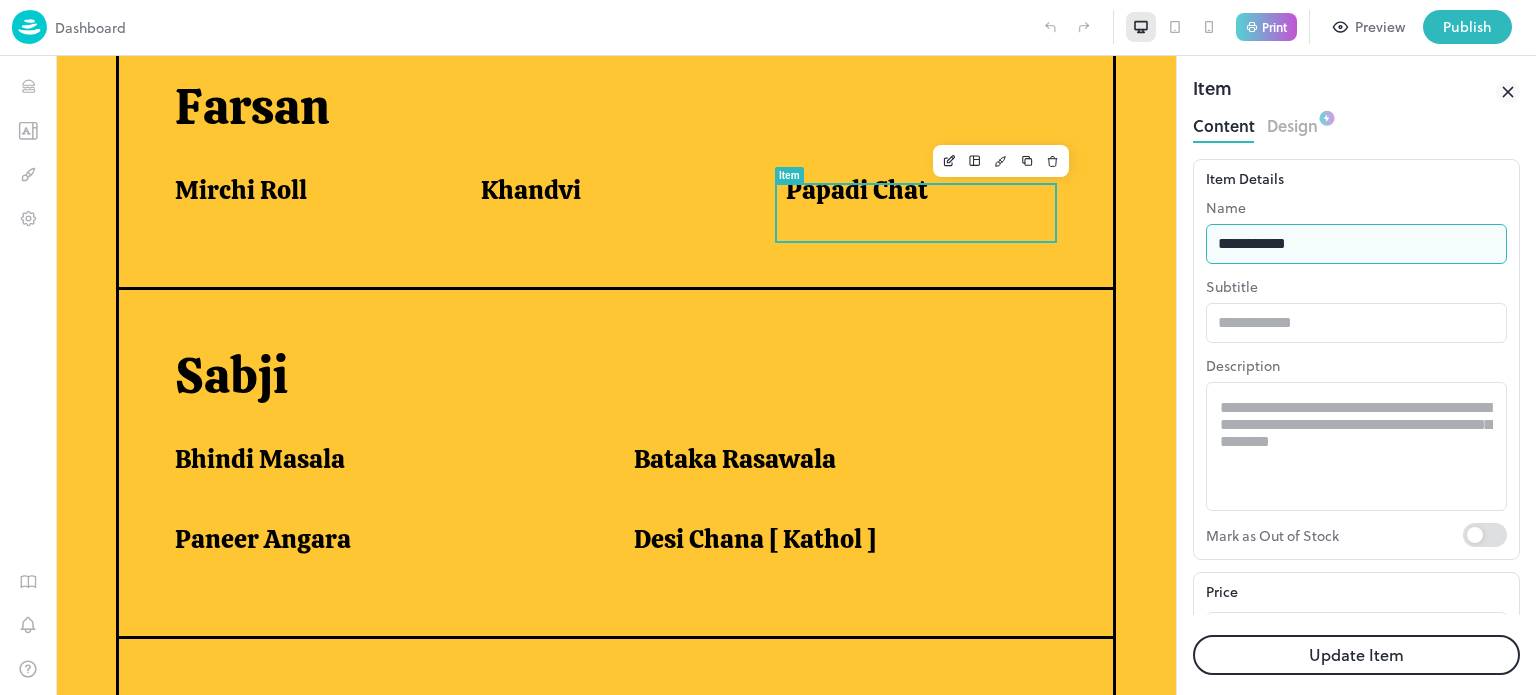 click on "**********" at bounding box center (1356, 244) 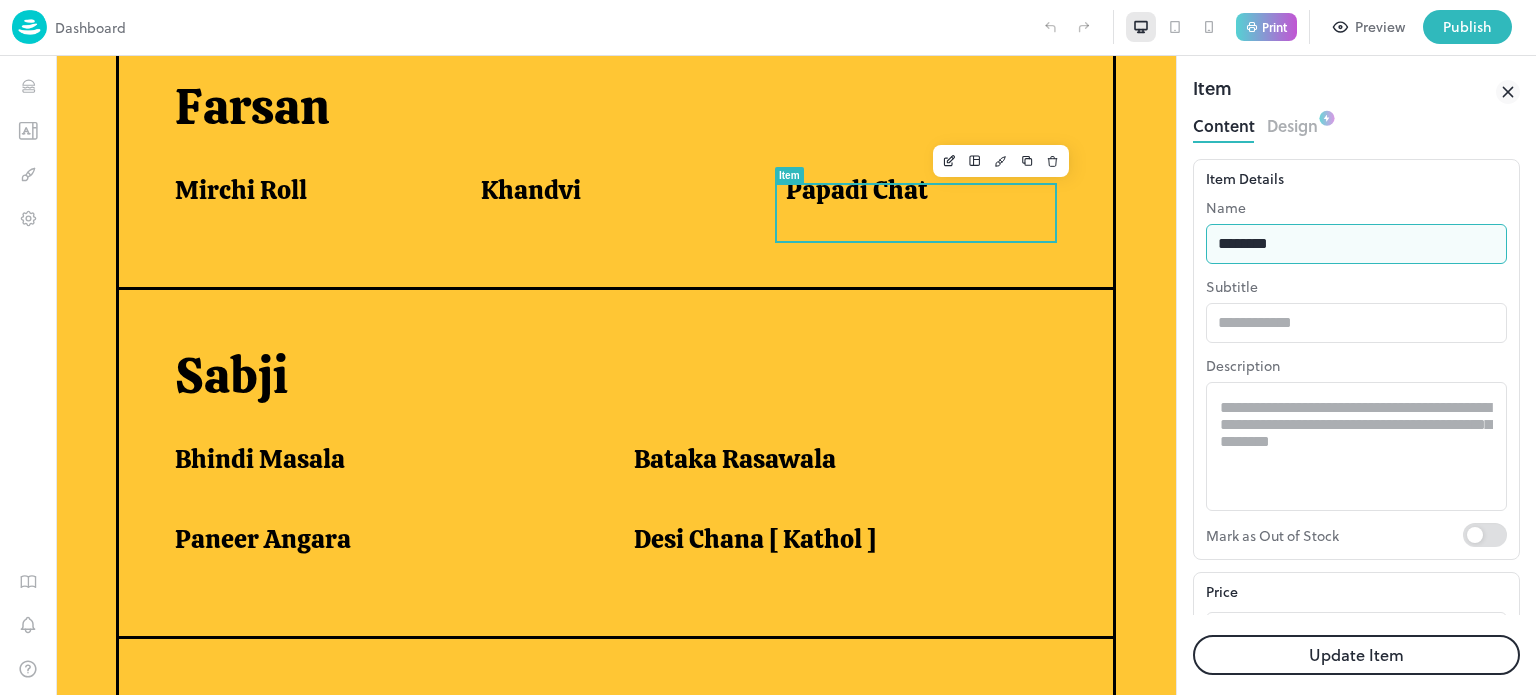 type on "**********" 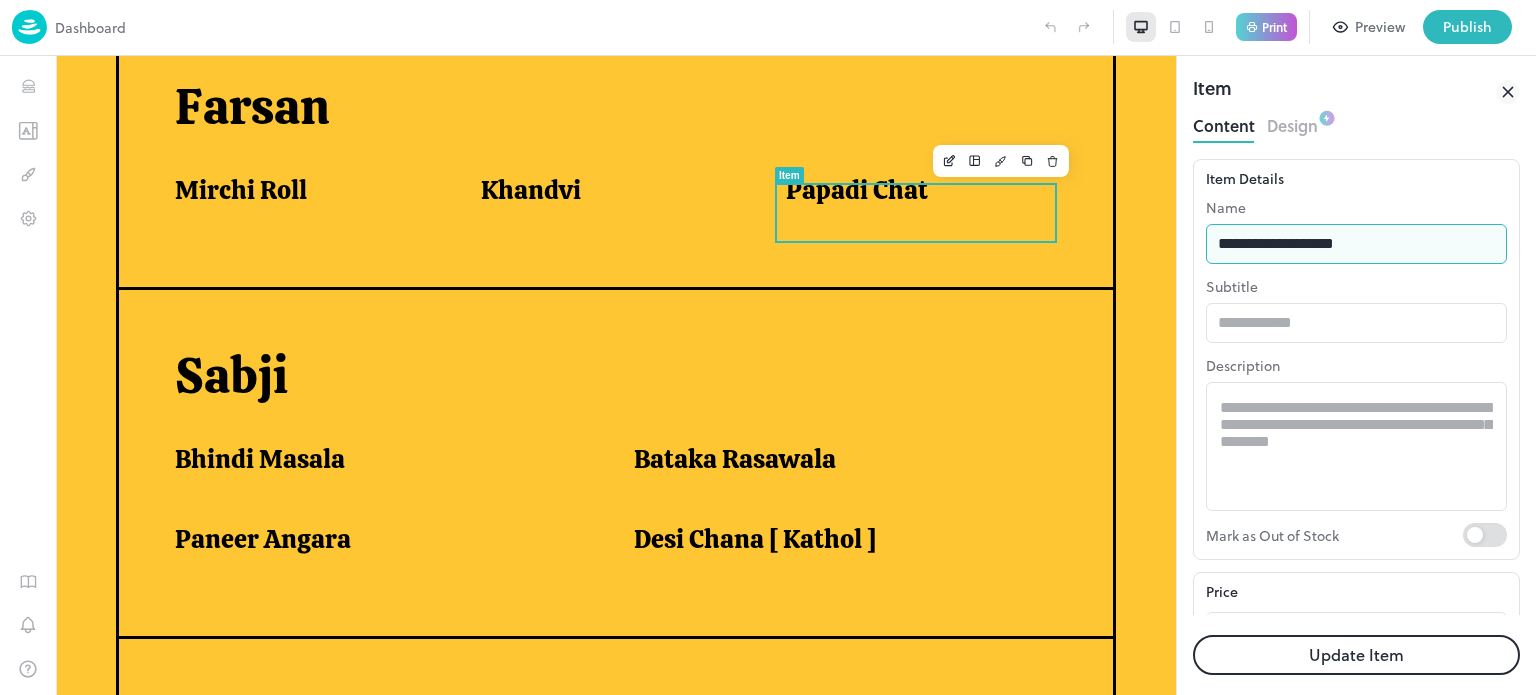 click on "Update Item" at bounding box center (1356, 655) 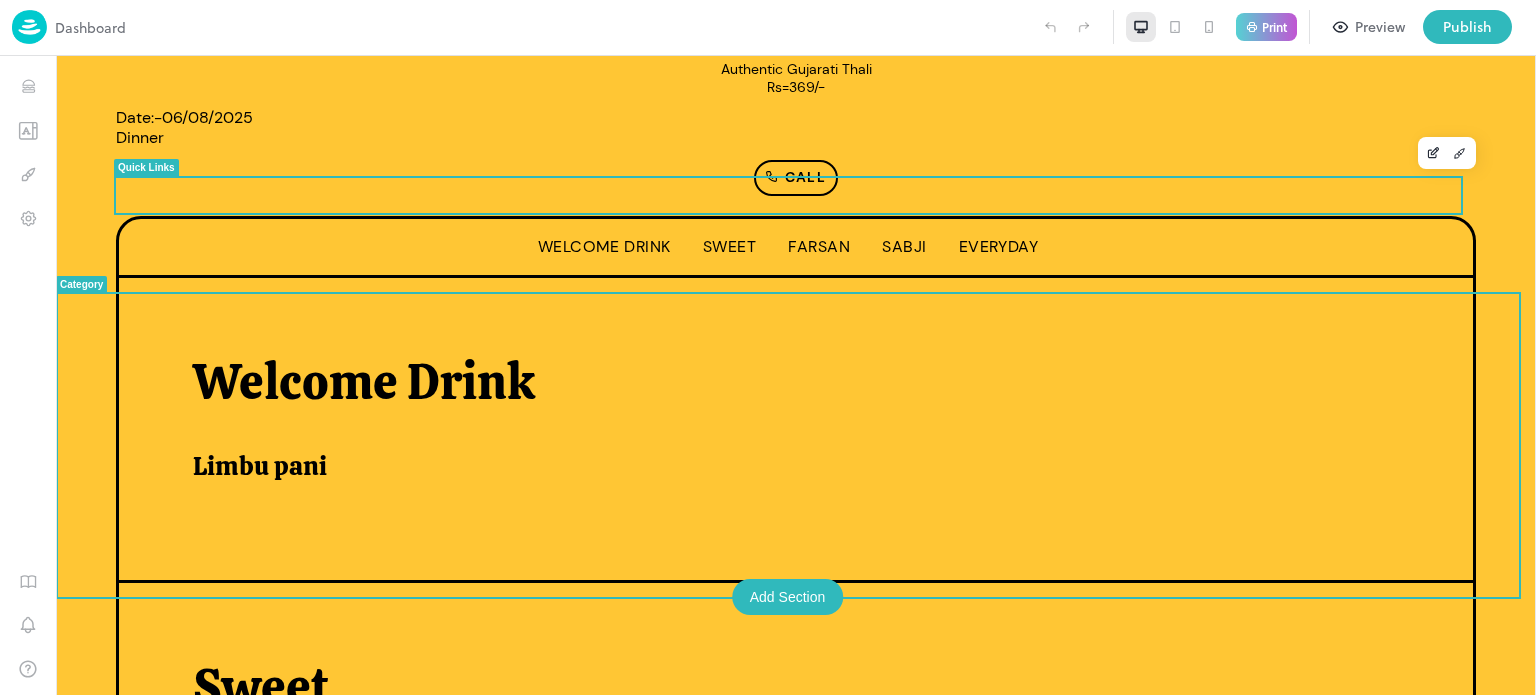 scroll, scrollTop: 324, scrollLeft: 0, axis: vertical 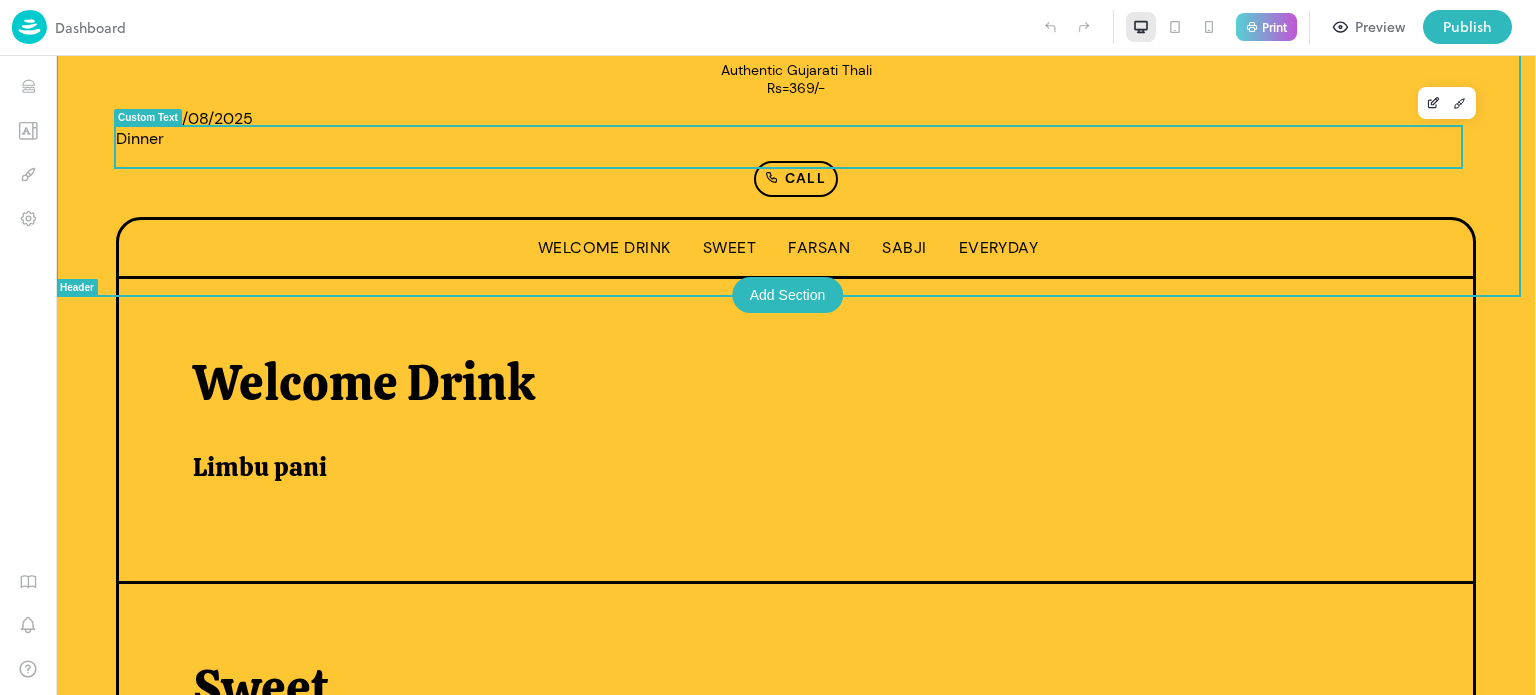 click on "Date:-06/08/2025
Dinner" at bounding box center [184, 128] 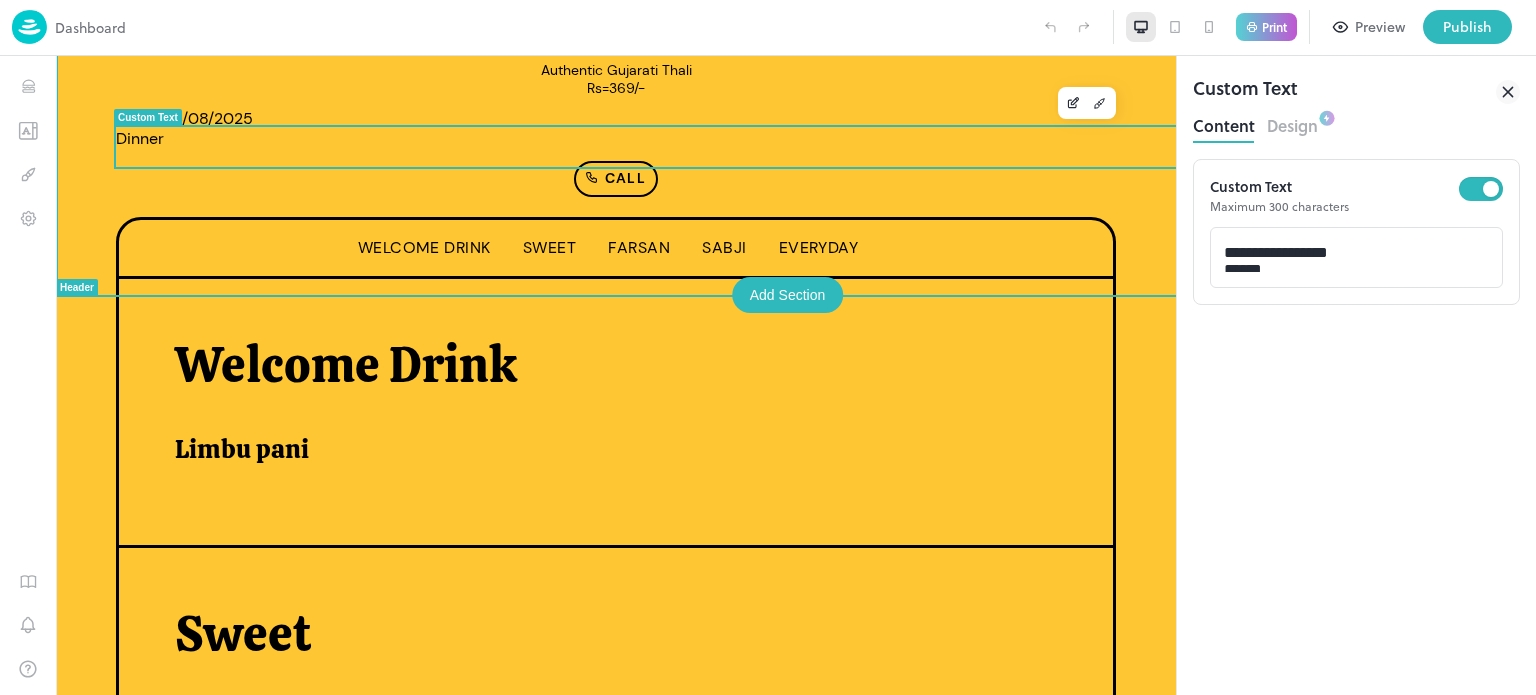 scroll, scrollTop: 0, scrollLeft: 0, axis: both 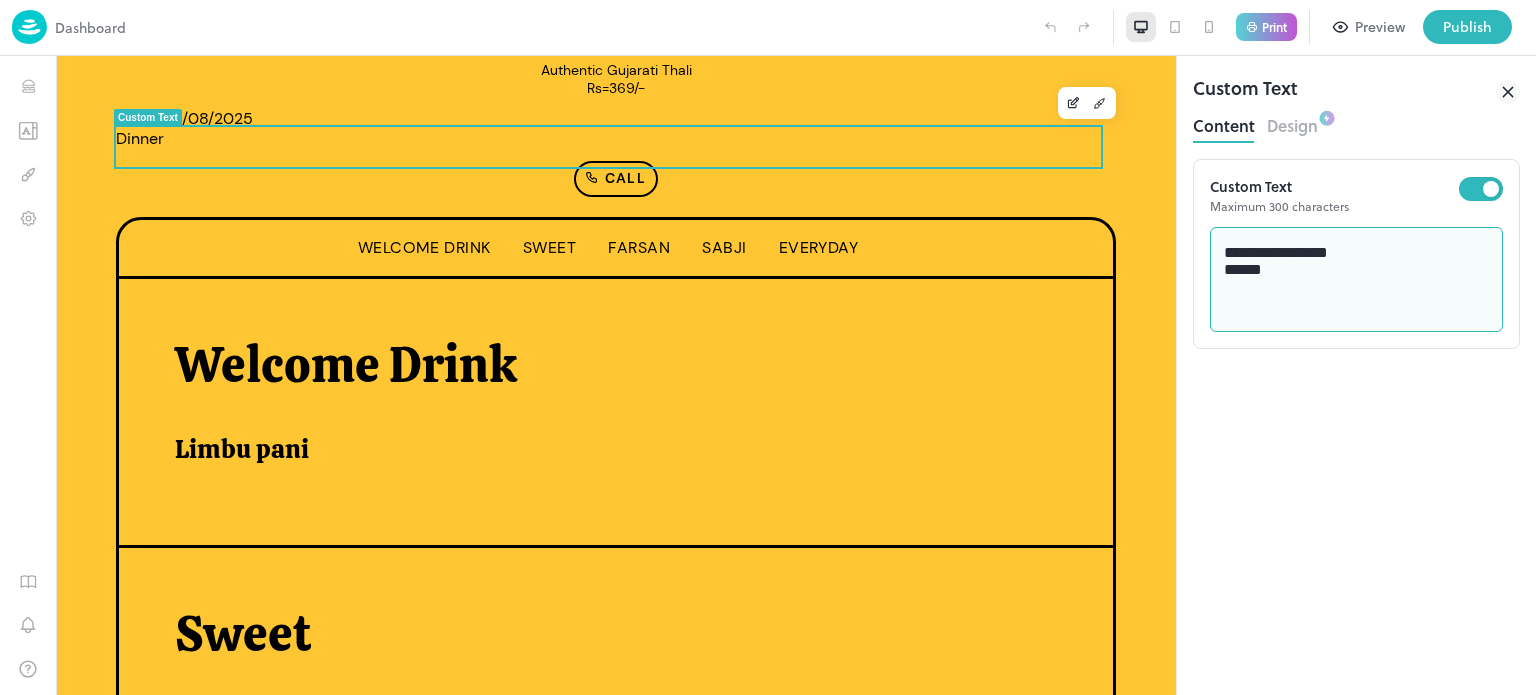 click on "**********" at bounding box center [1357, 280] 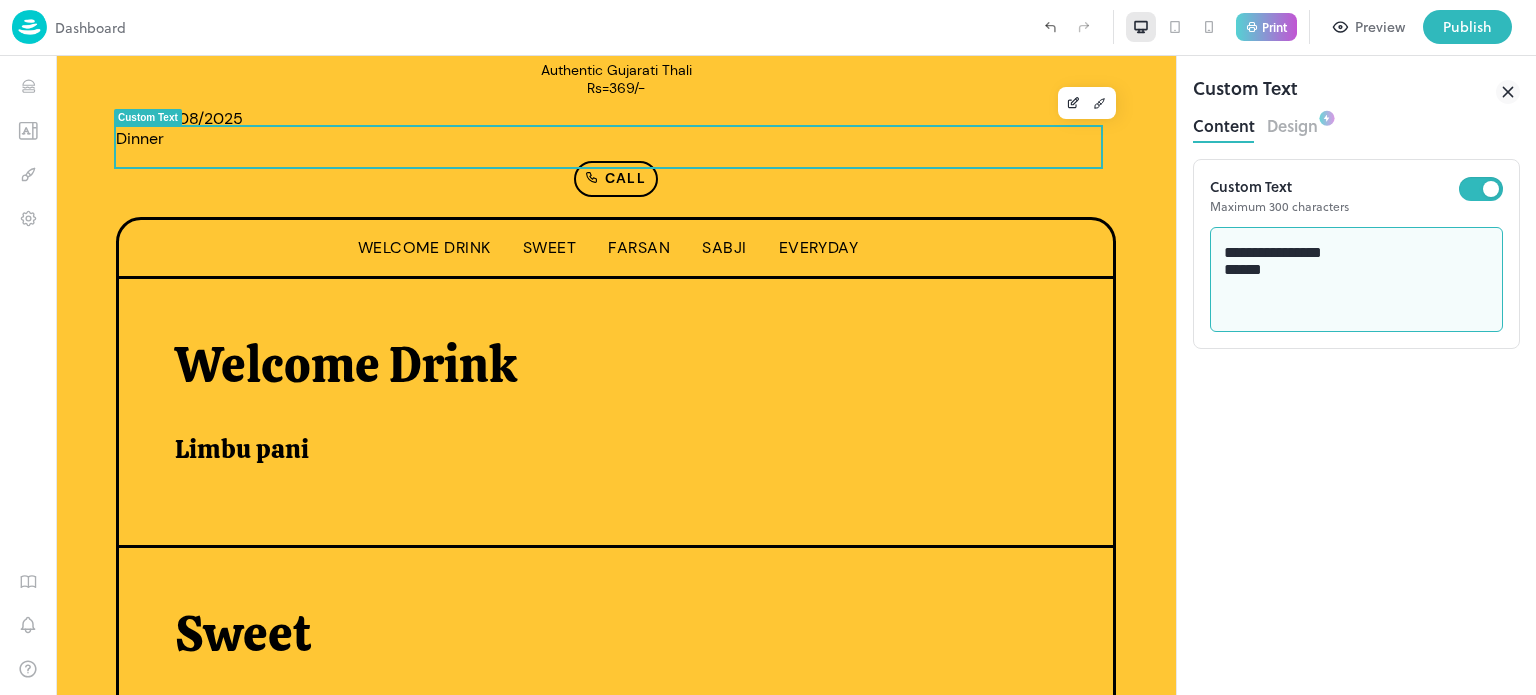 click on "**********" at bounding box center (1357, 280) 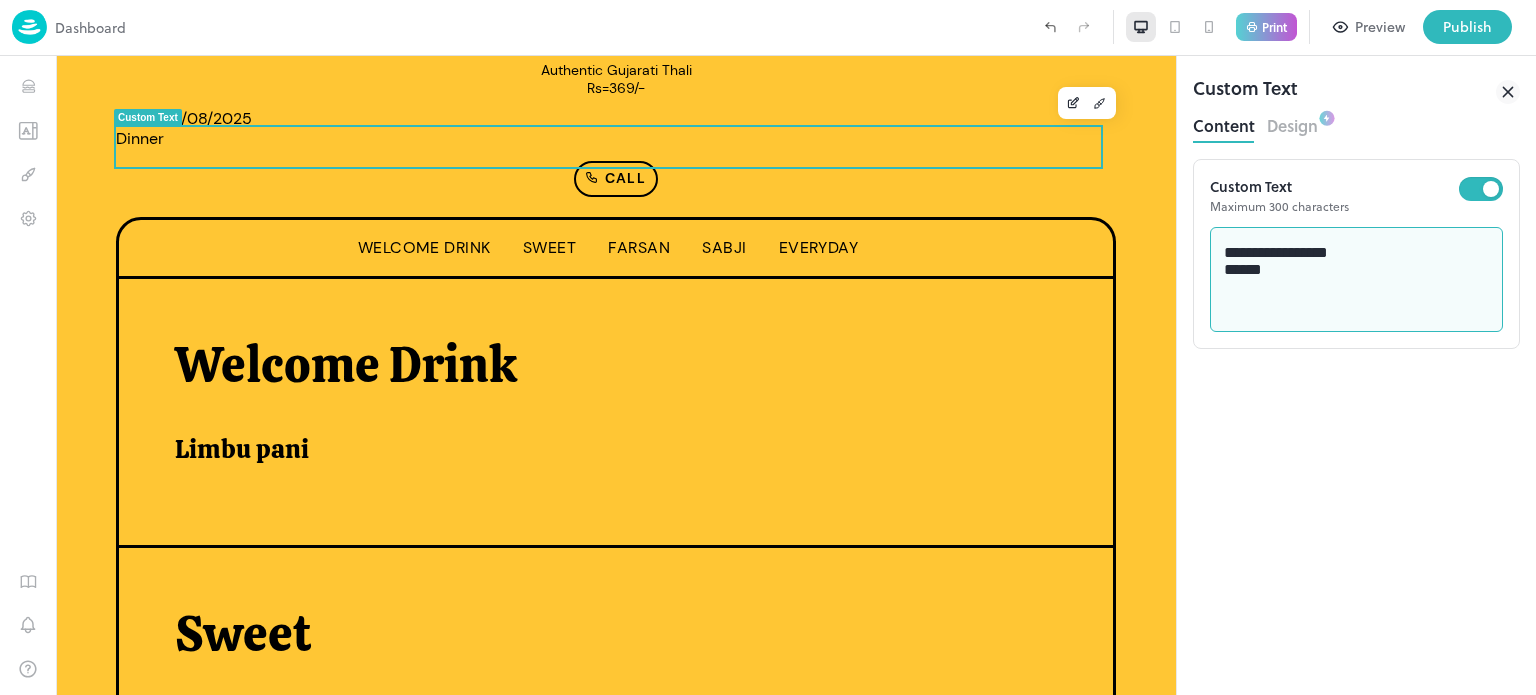 click on "**********" at bounding box center (1357, 280) 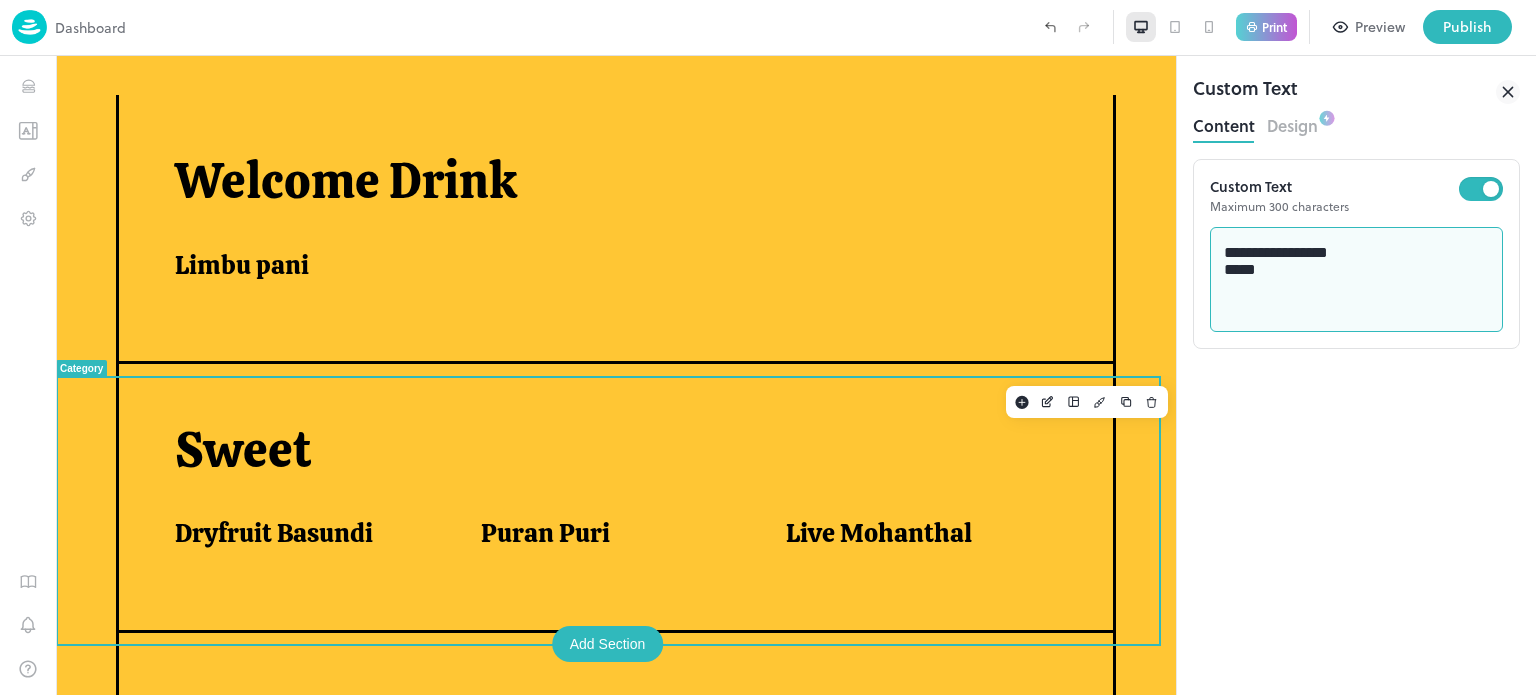 scroll, scrollTop: 716, scrollLeft: 0, axis: vertical 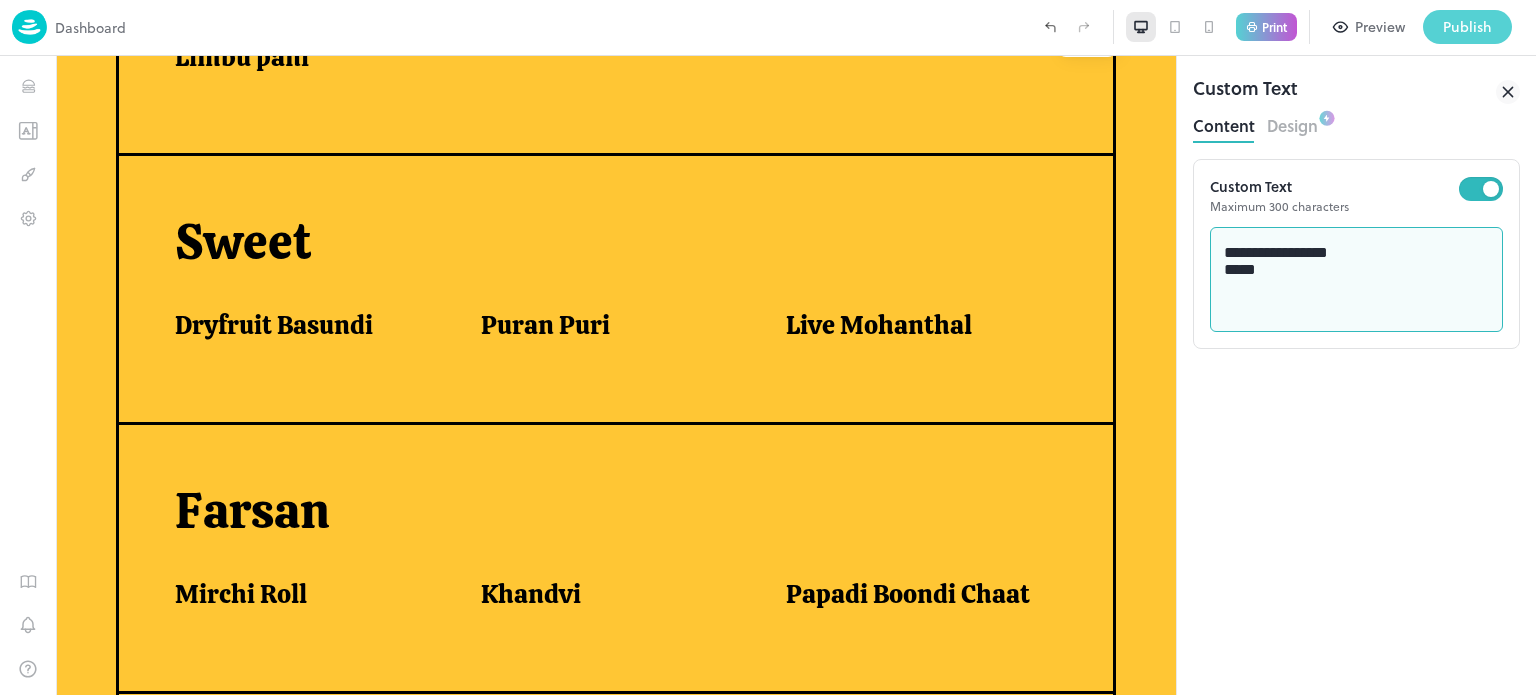 type on "**********" 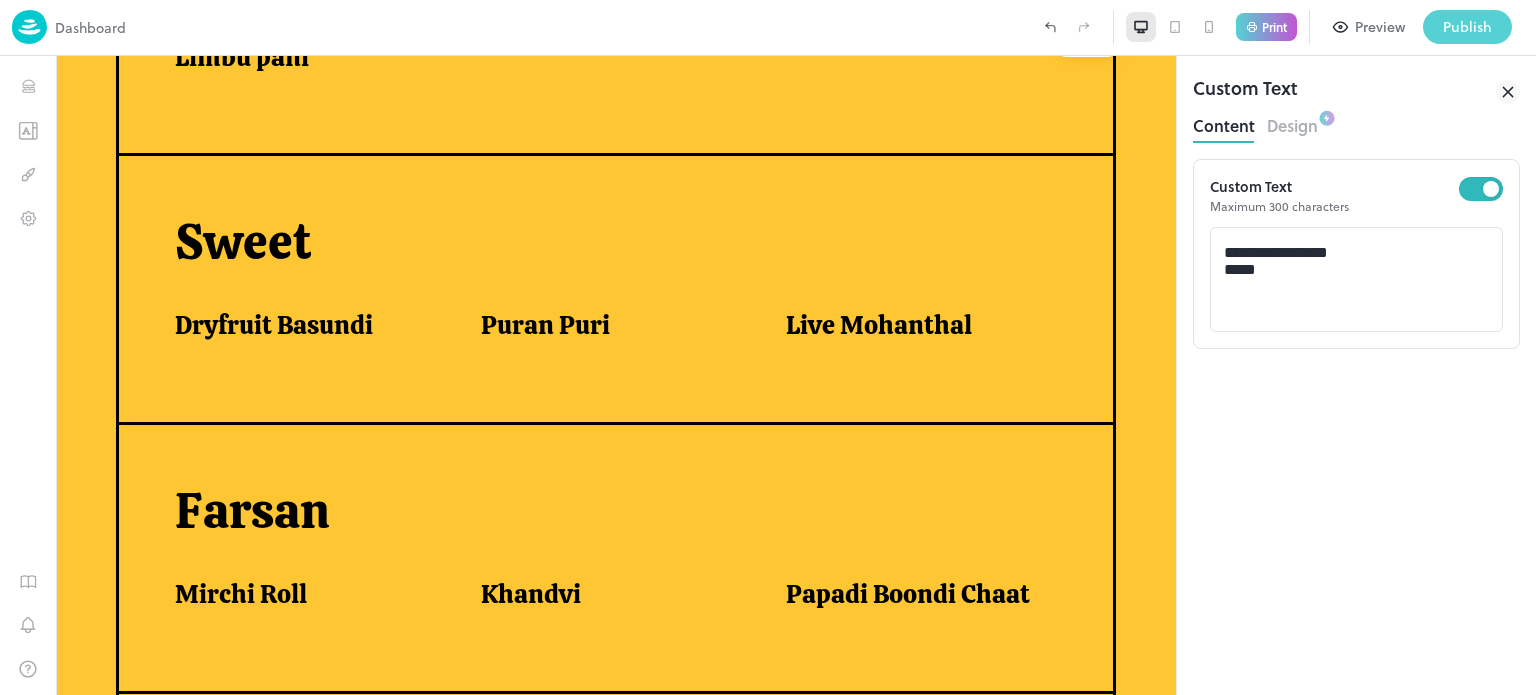 click on "Publish" at bounding box center [1467, 27] 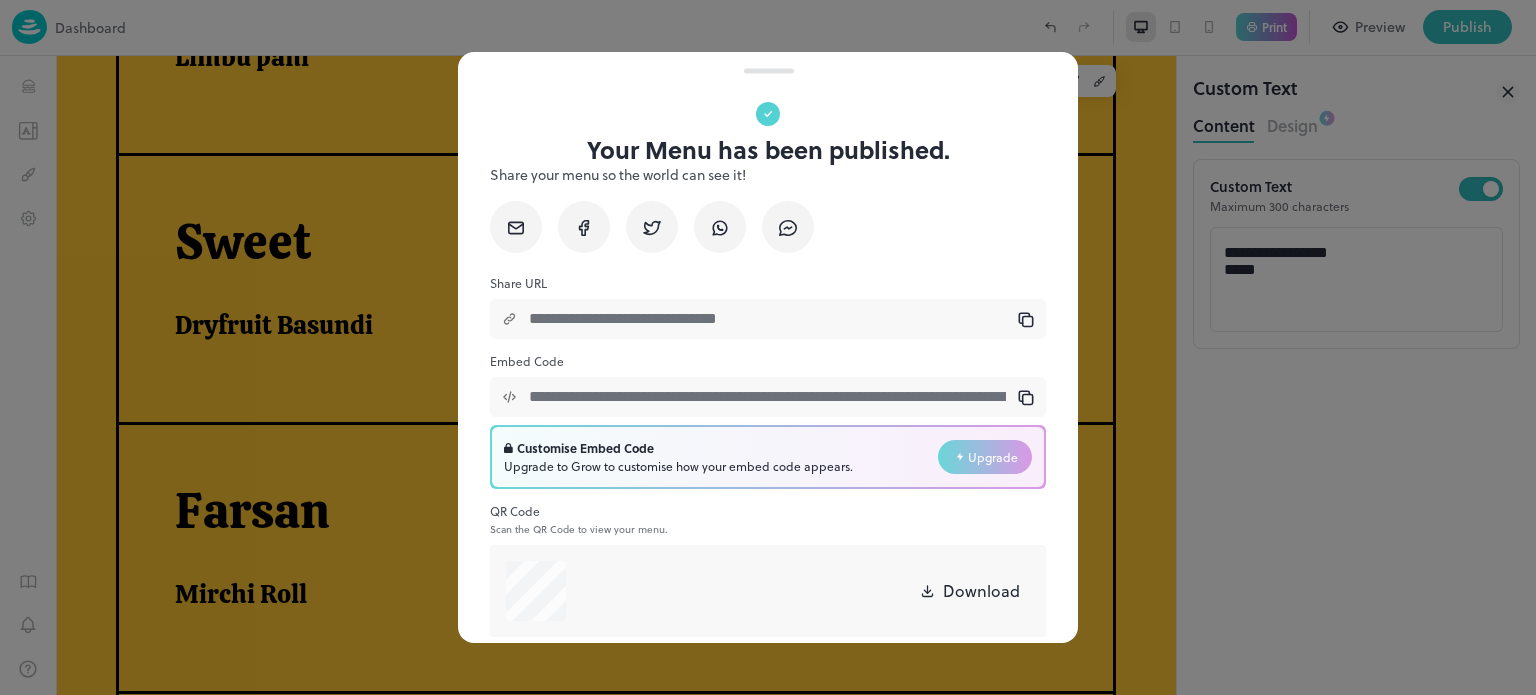 click on "Download" at bounding box center [981, 591] 